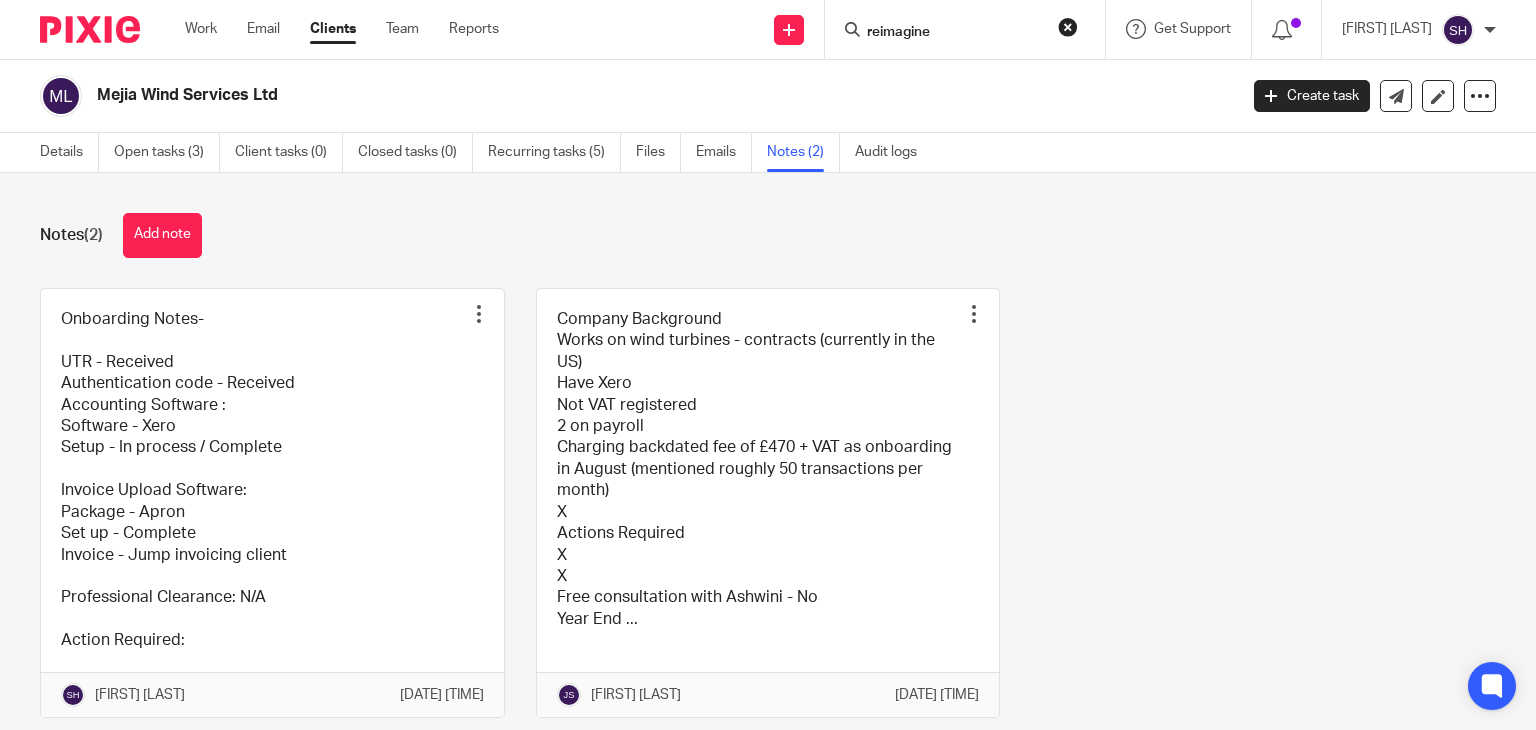 scroll, scrollTop: 0, scrollLeft: 0, axis: both 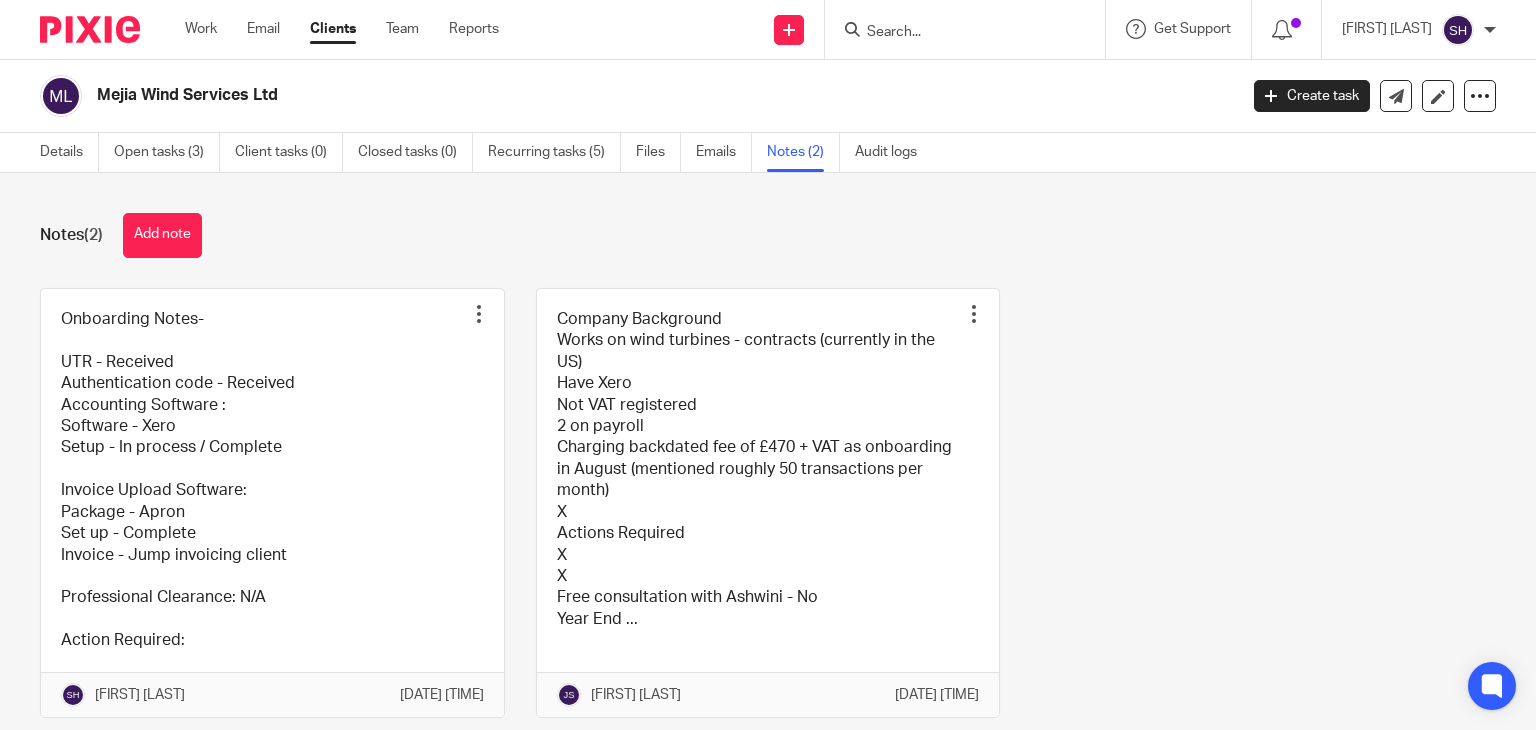 click on "Notes
(2)
Add note" at bounding box center [768, 235] 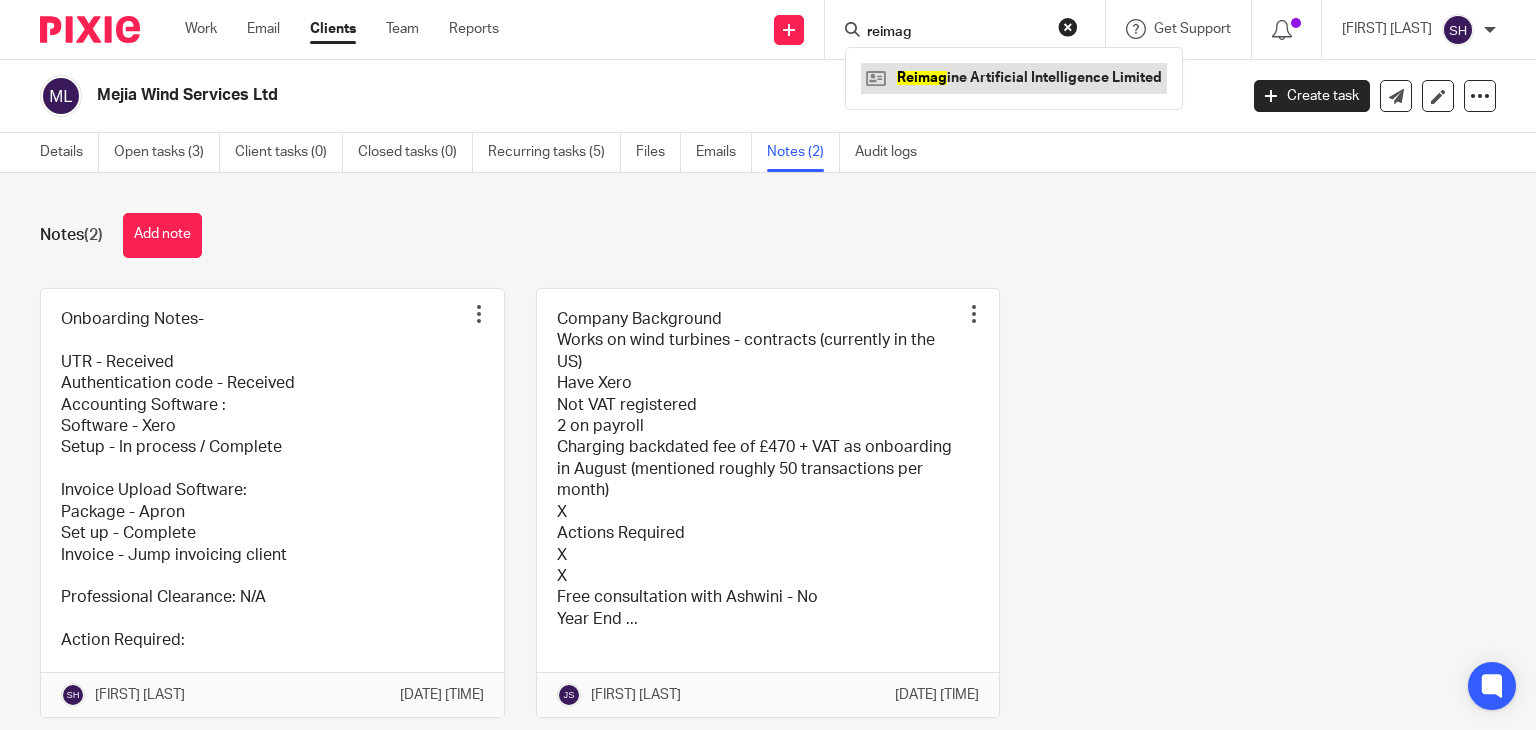 type on "reimag" 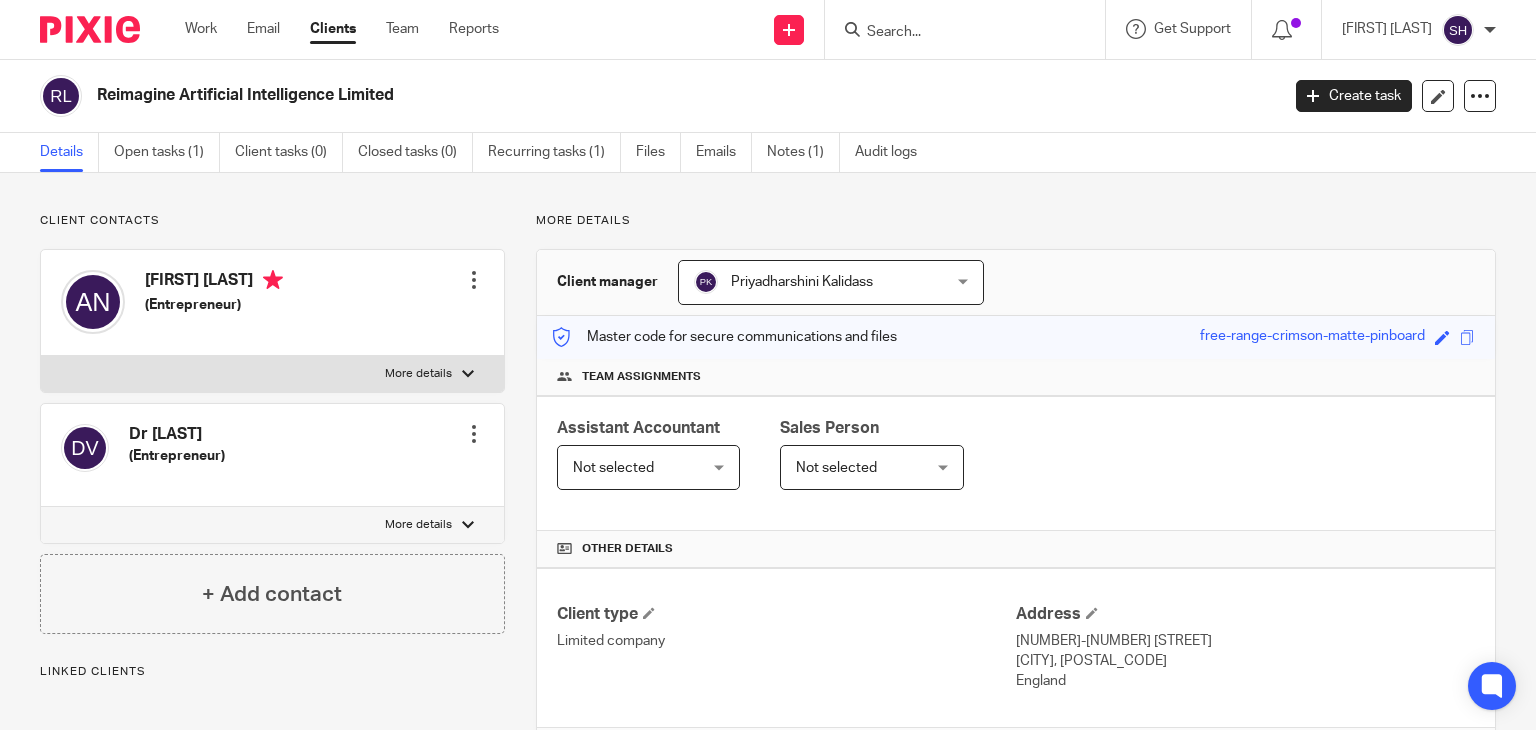 scroll, scrollTop: 0, scrollLeft: 0, axis: both 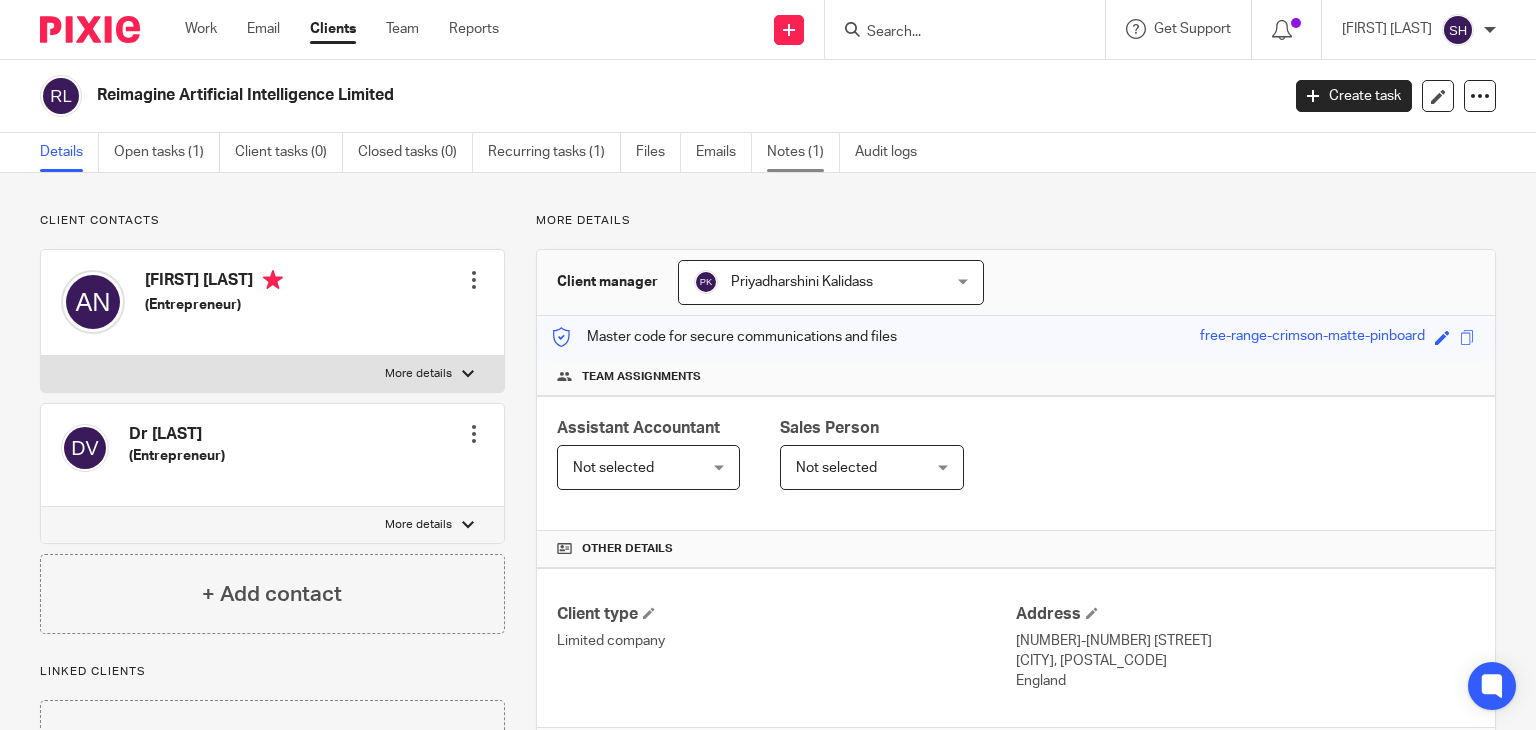 click on "Notes (1)" at bounding box center (803, 152) 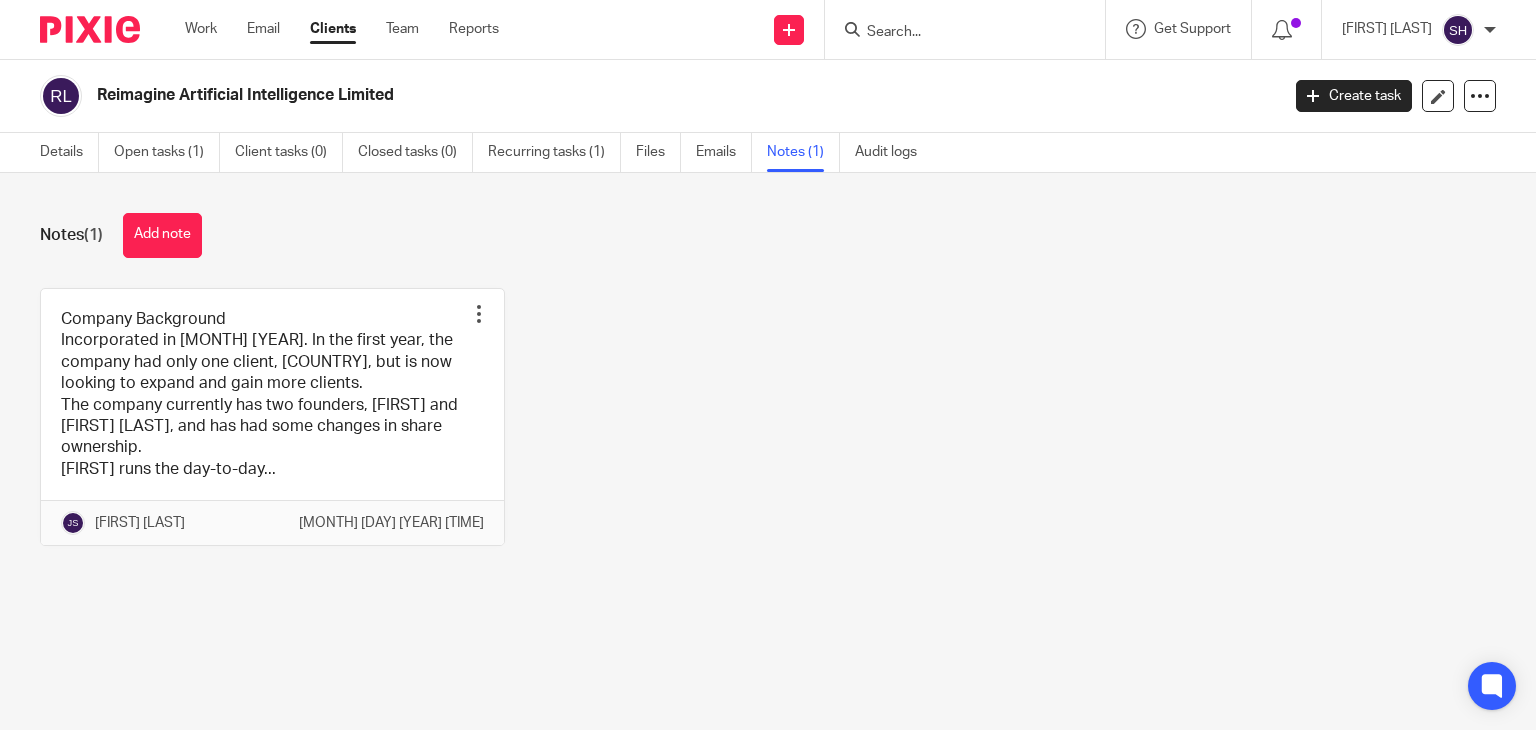 scroll, scrollTop: 0, scrollLeft: 0, axis: both 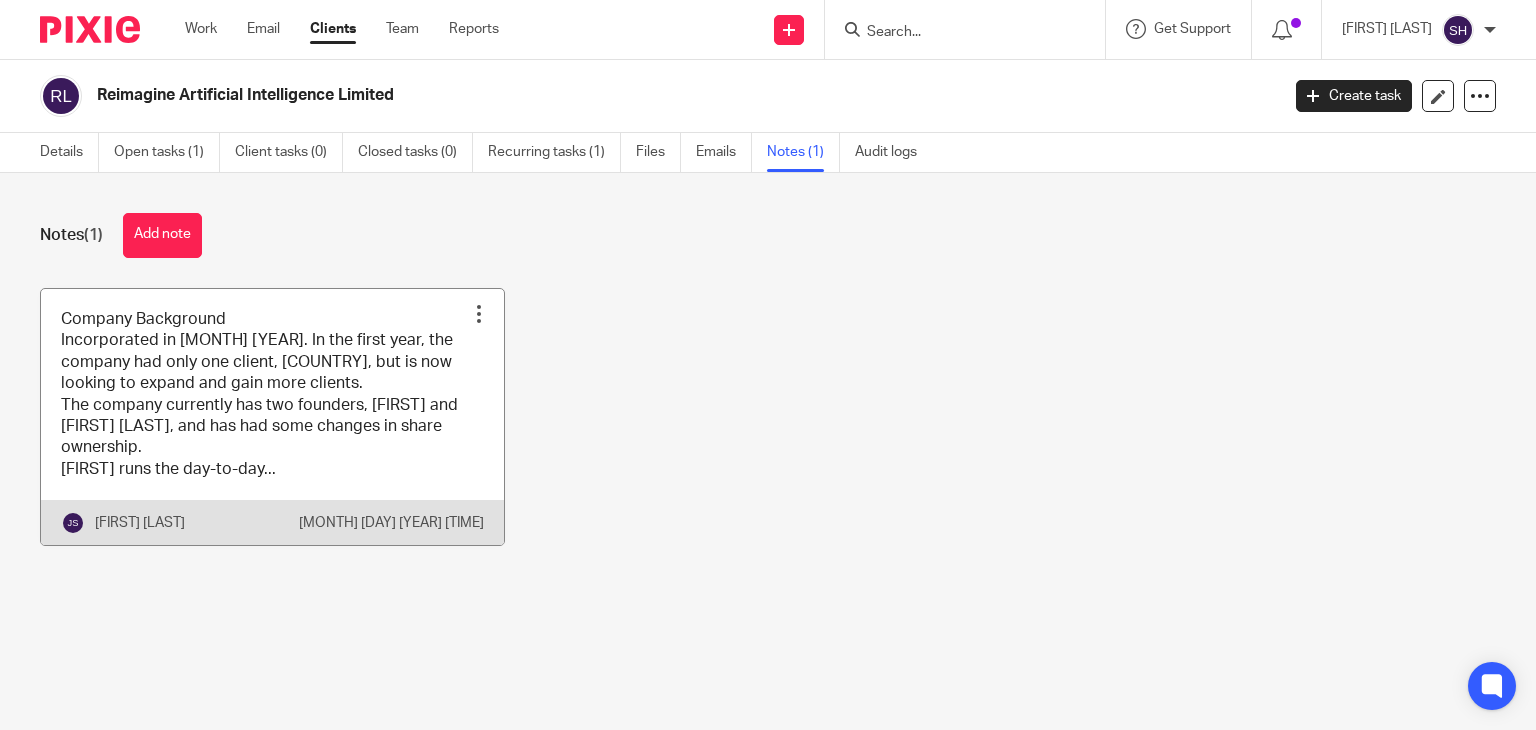 click at bounding box center [272, 417] 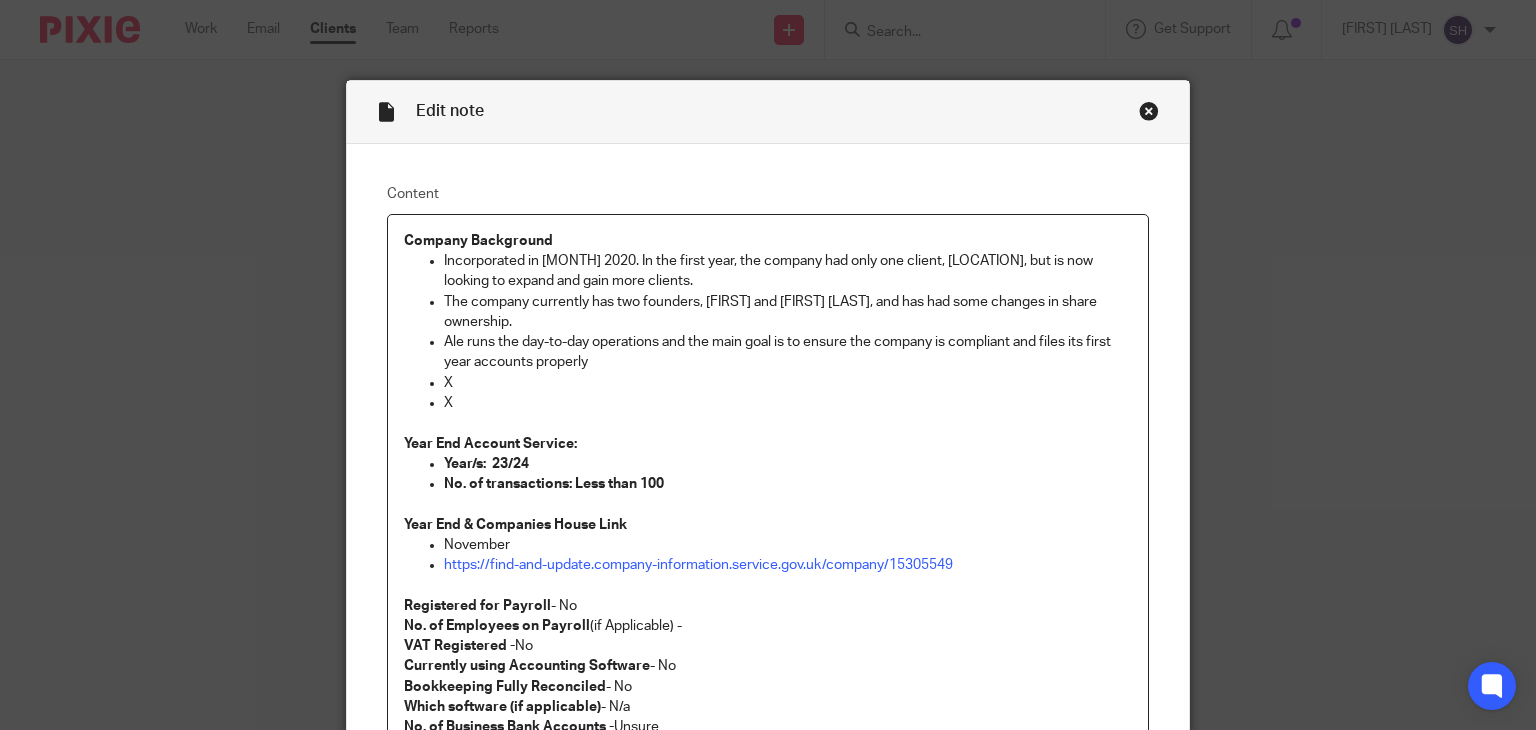 scroll, scrollTop: 0, scrollLeft: 0, axis: both 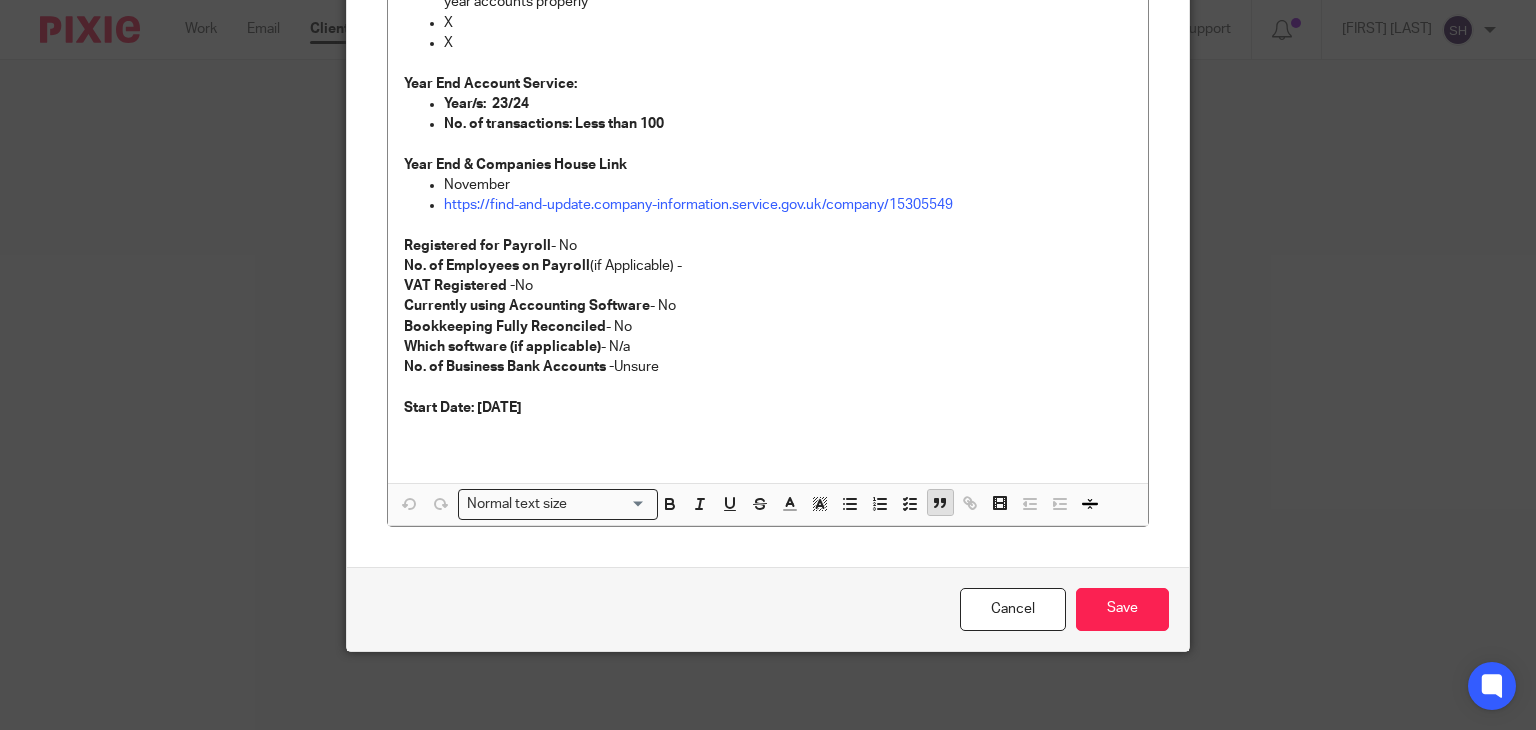 drag, startPoint x: 980, startPoint y: 596, endPoint x: 936, endPoint y: 506, distance: 100.17984 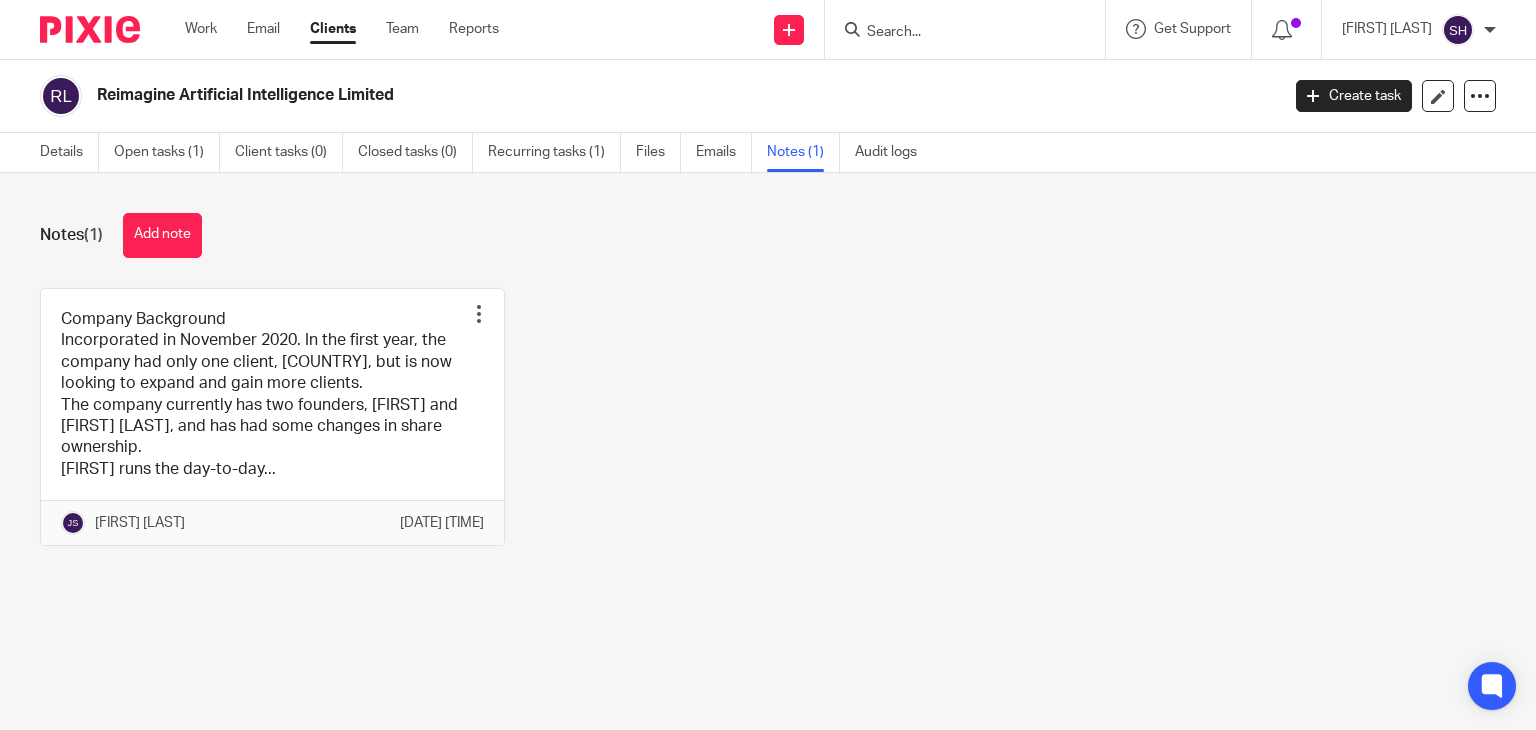 scroll, scrollTop: 0, scrollLeft: 0, axis: both 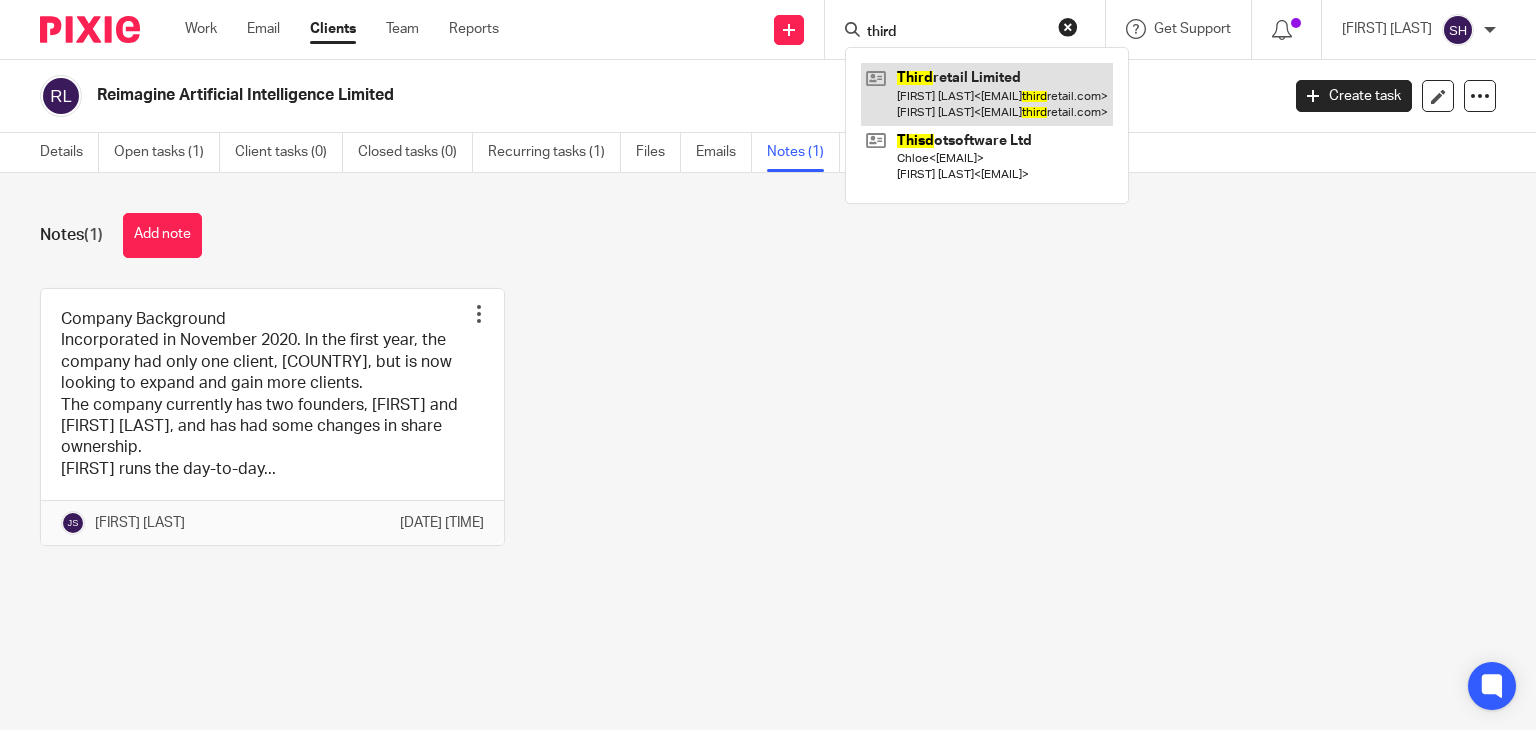 type on "third" 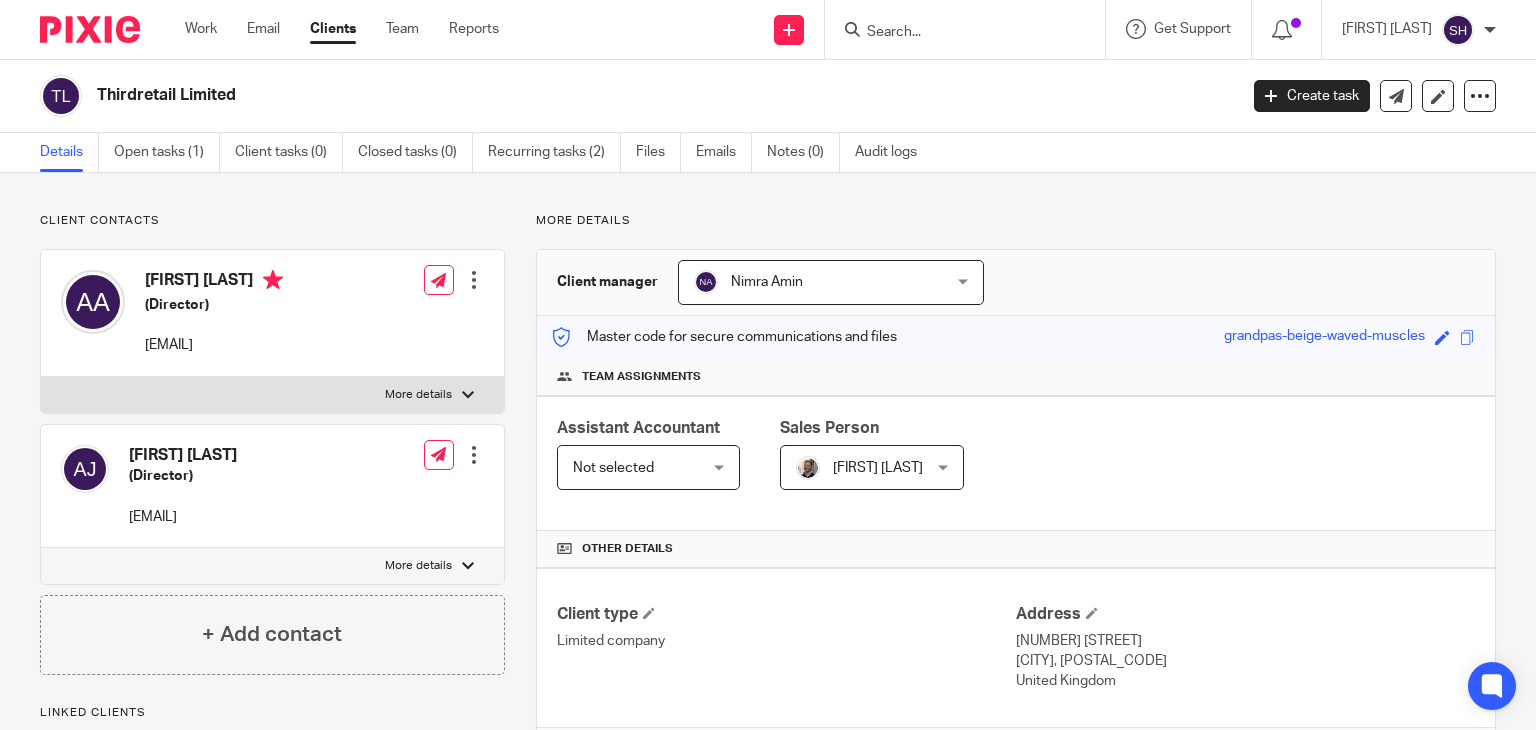 scroll, scrollTop: 0, scrollLeft: 0, axis: both 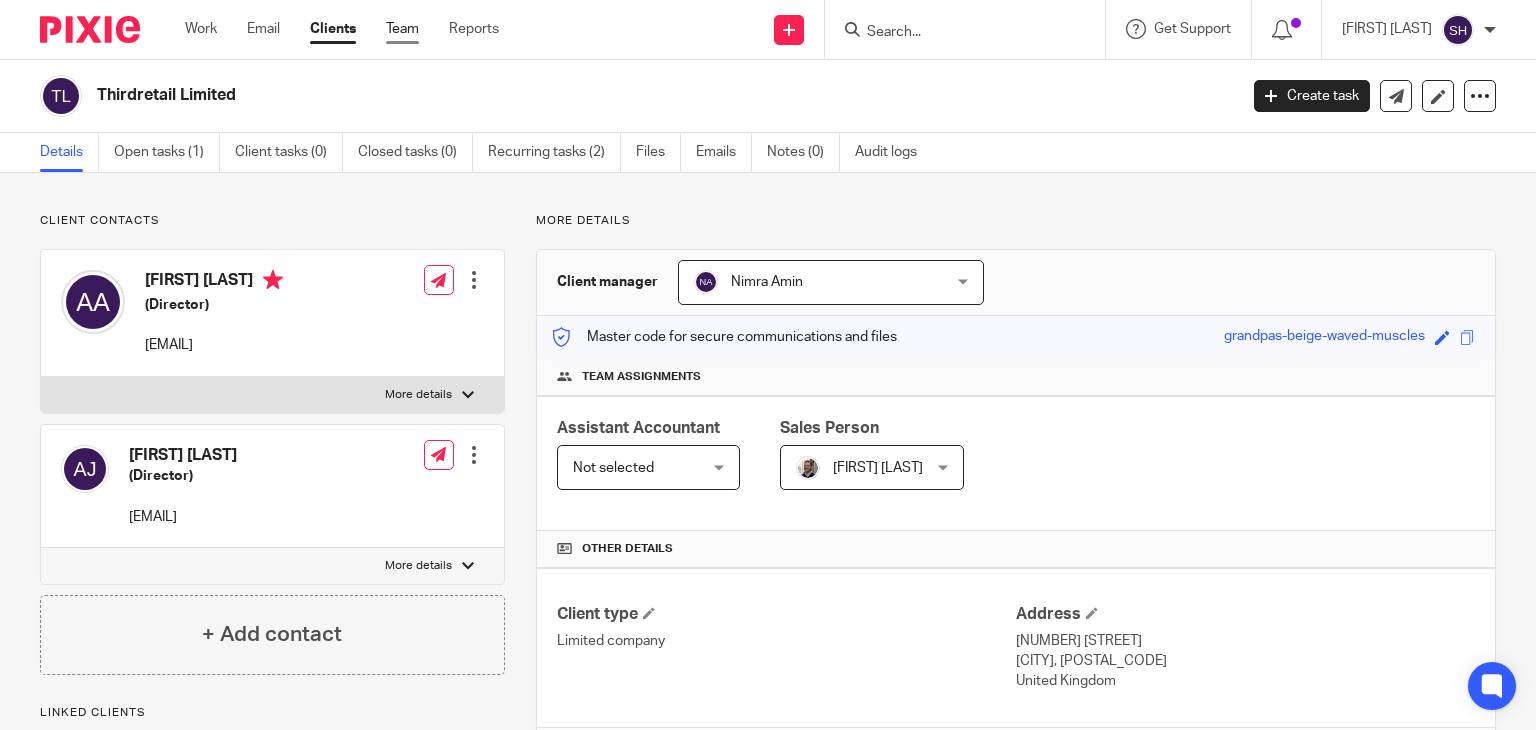 click on "Team" at bounding box center [402, 29] 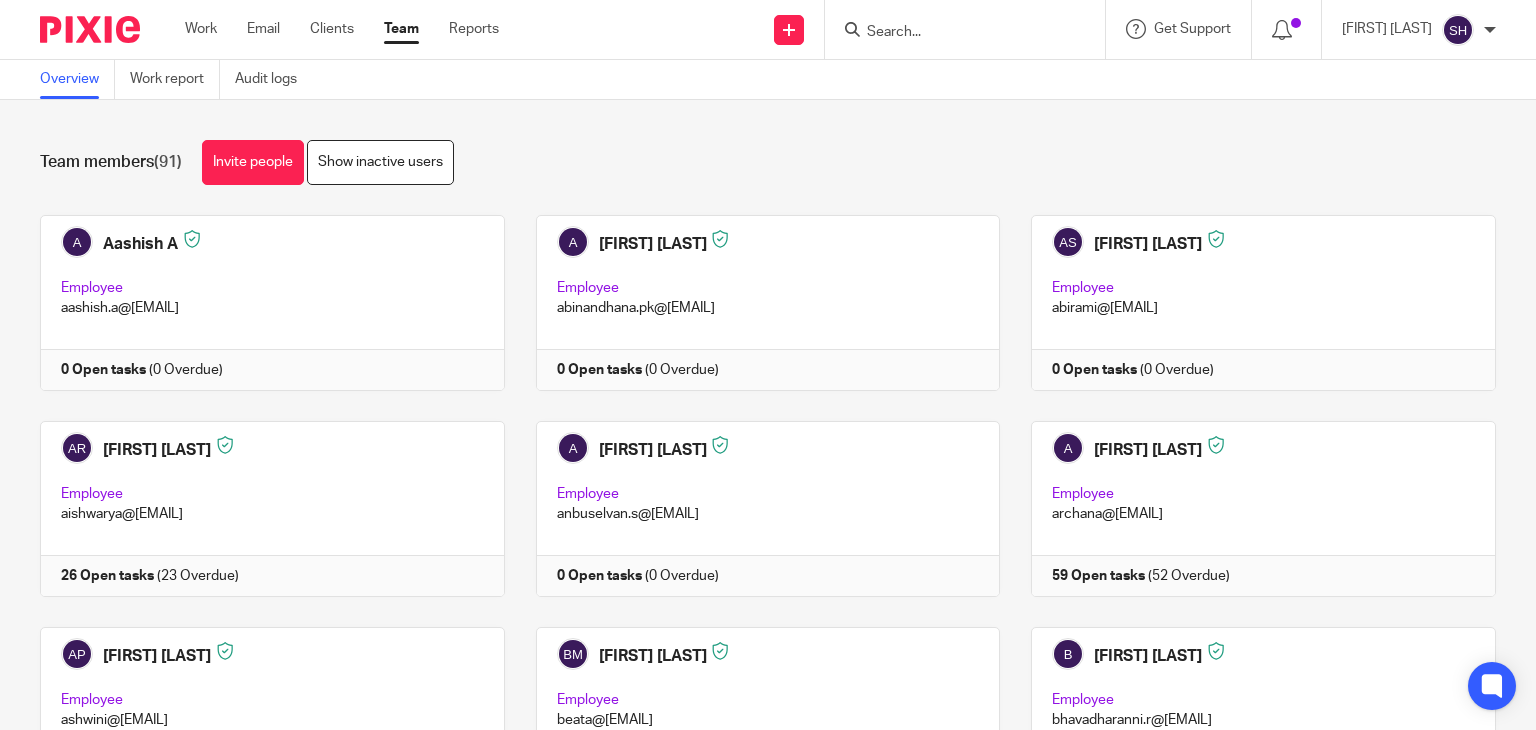 scroll, scrollTop: 0, scrollLeft: 0, axis: both 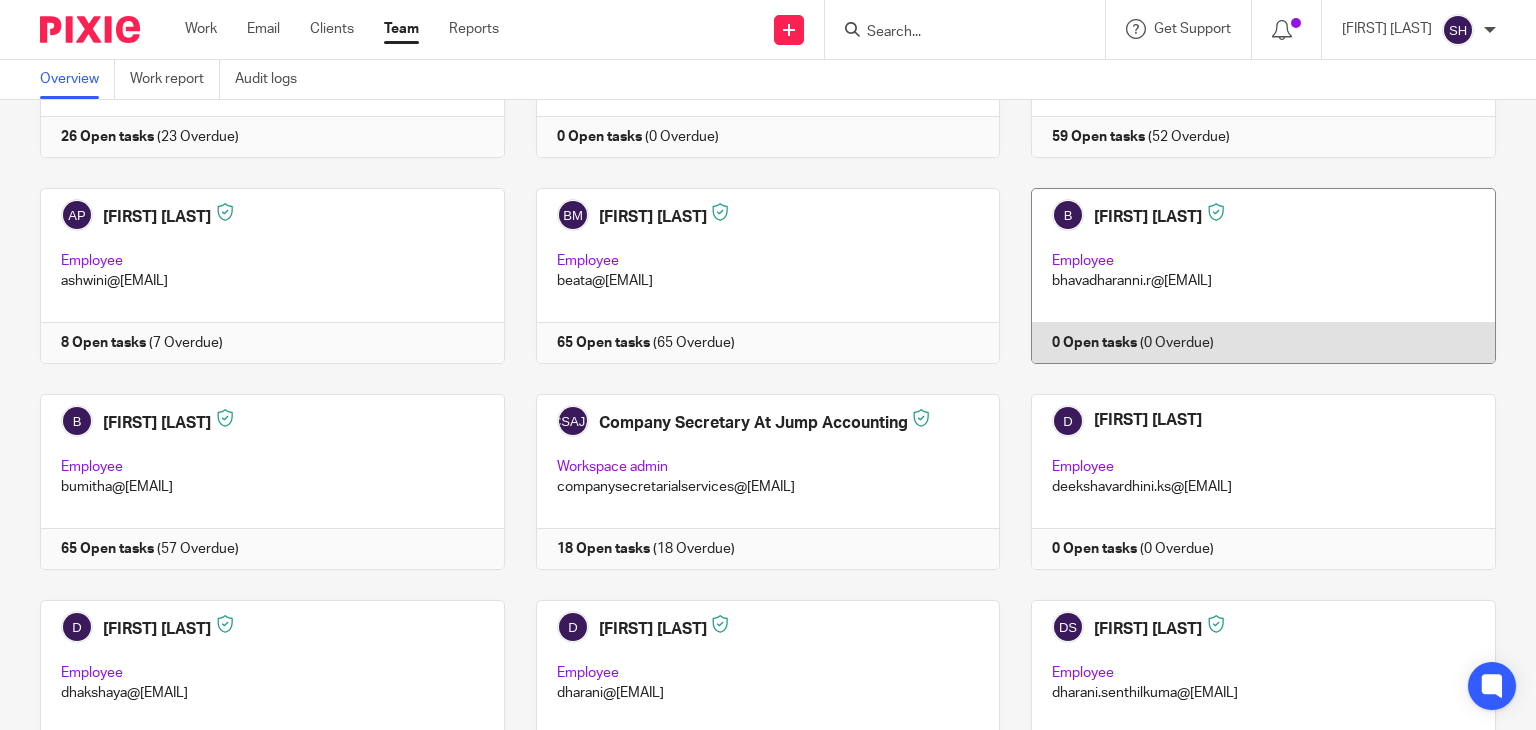 click at bounding box center (1248, 276) 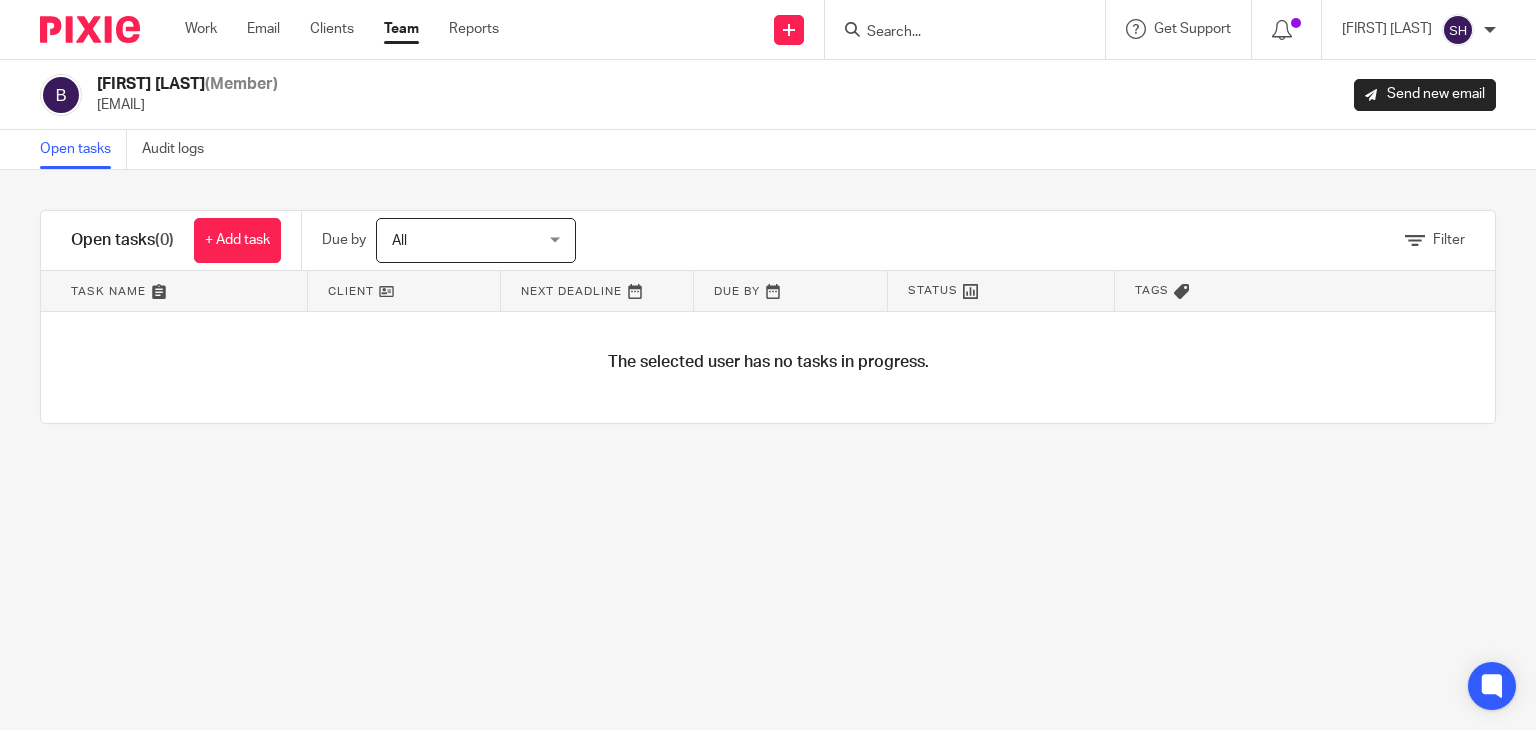 scroll, scrollTop: 0, scrollLeft: 0, axis: both 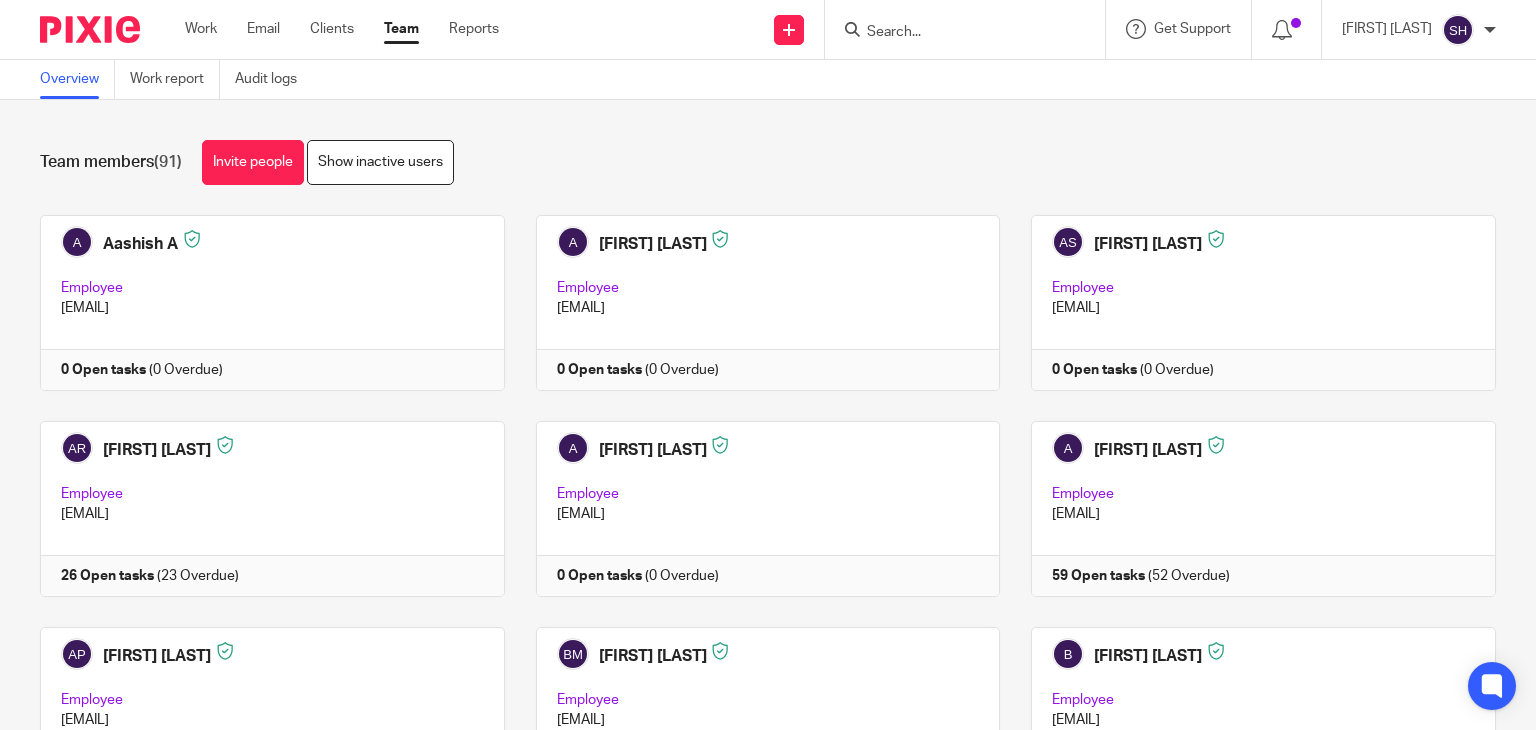 click at bounding box center (955, 33) 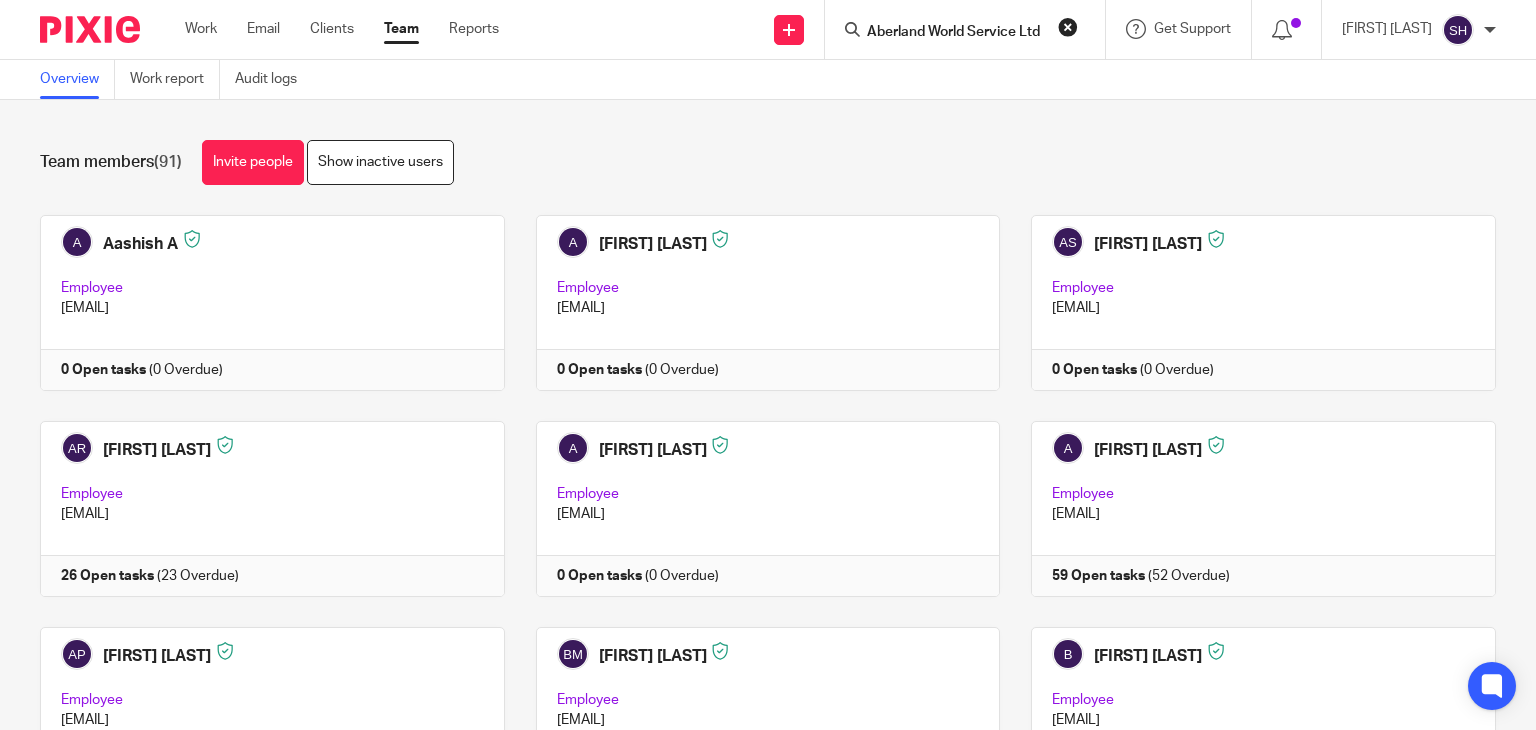 scroll, scrollTop: 0, scrollLeft: 0, axis: both 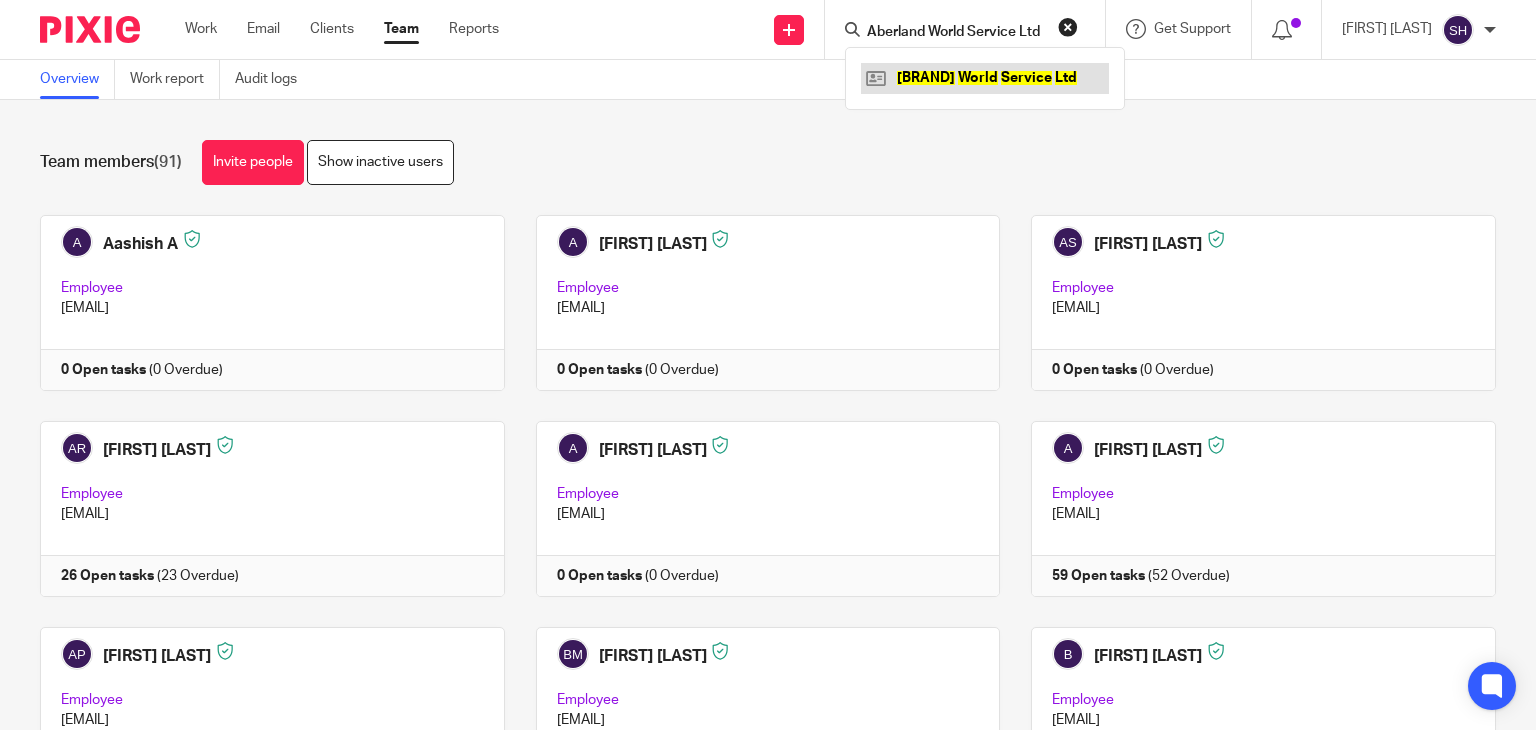 type on "Aberland World Service Ltd" 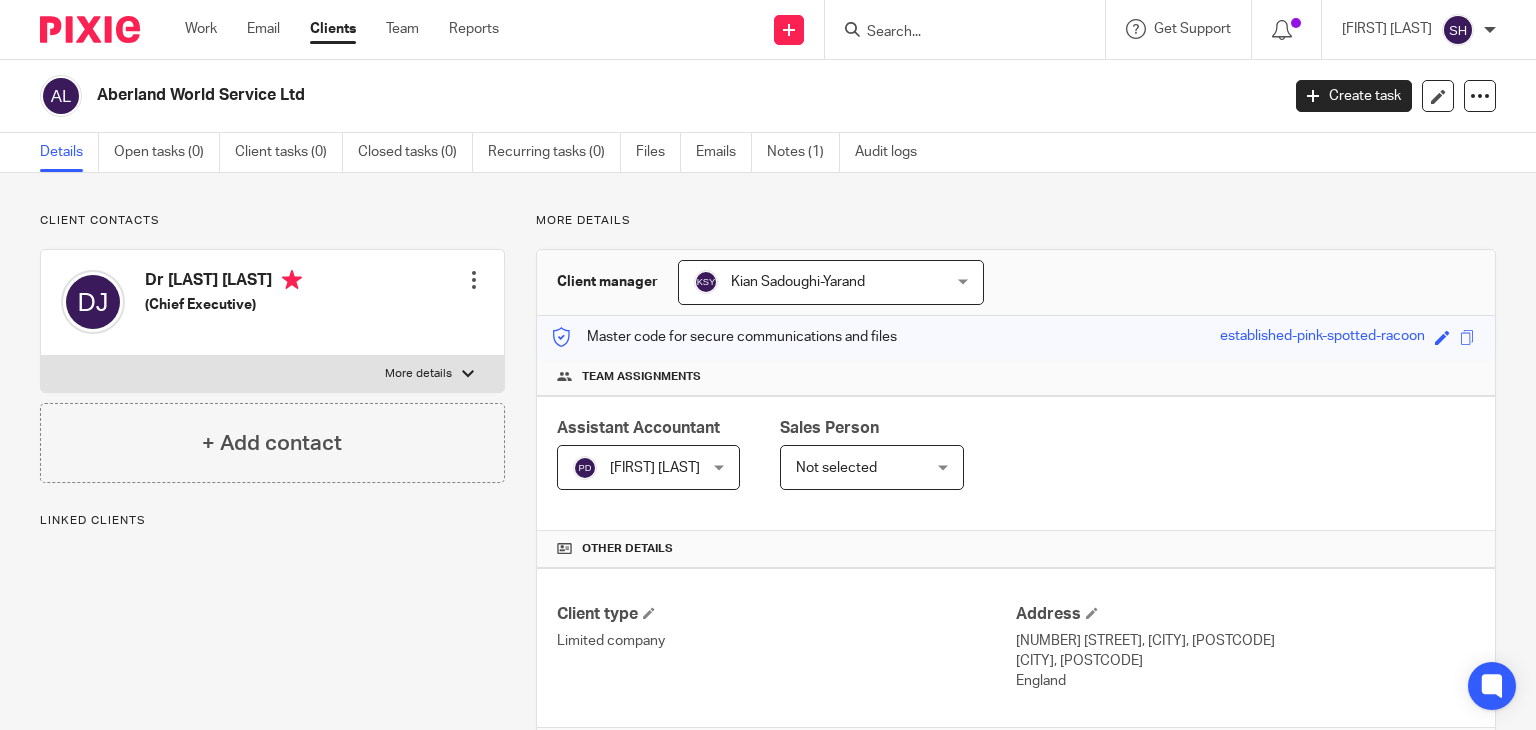 scroll, scrollTop: 0, scrollLeft: 0, axis: both 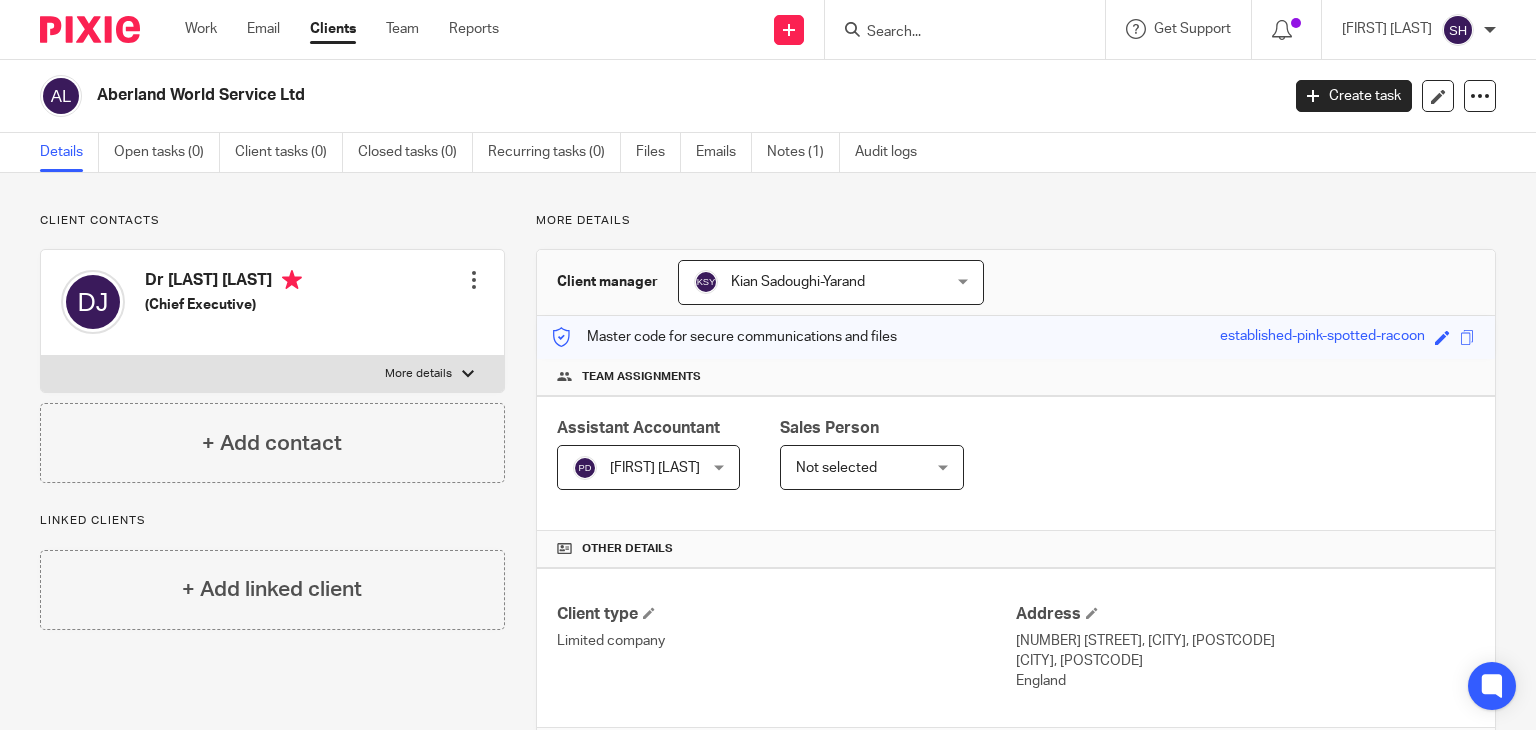 click on "Aberland World Service Ltd" at bounding box center [564, 95] 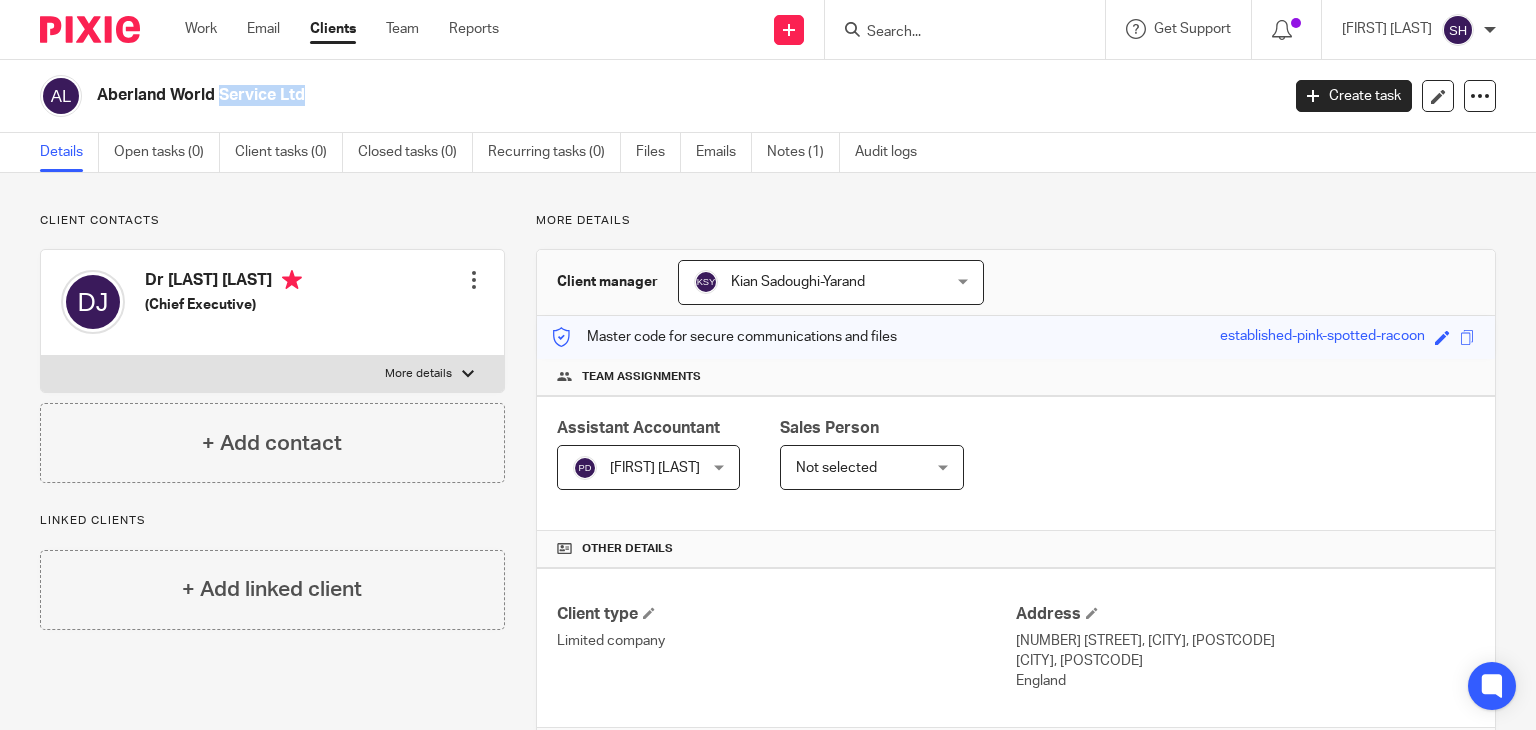 click on "Aberland World Service Ltd" at bounding box center (564, 95) 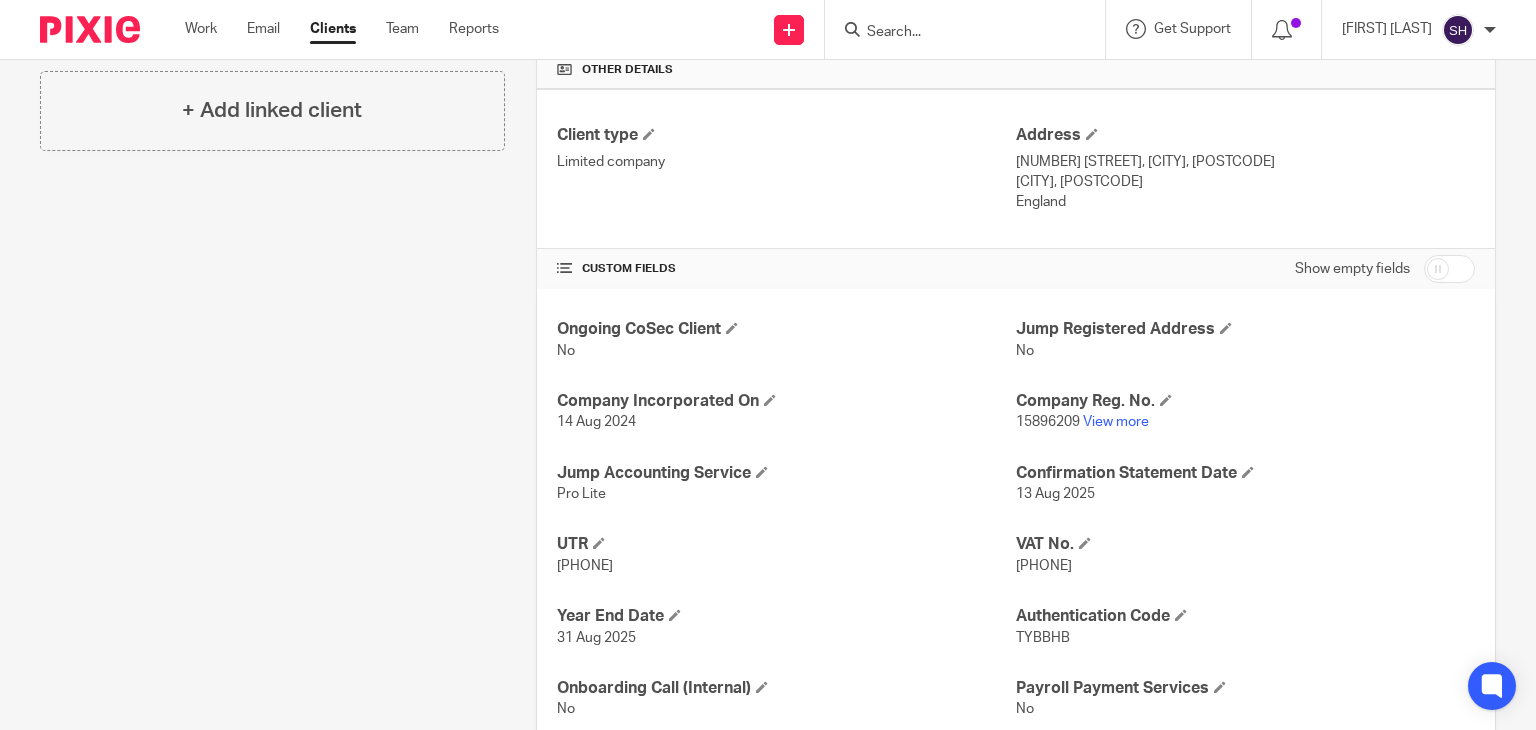 scroll, scrollTop: 538, scrollLeft: 0, axis: vertical 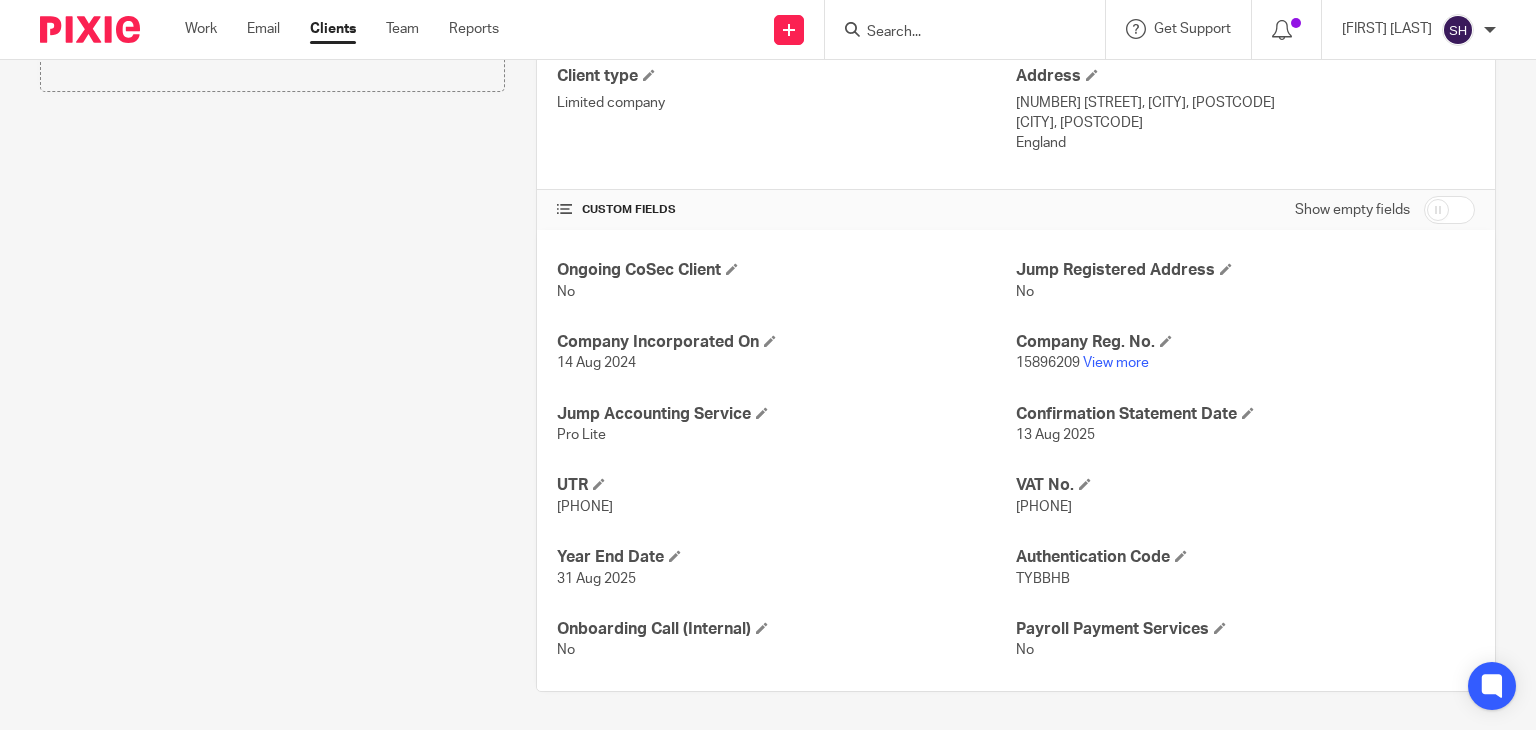 click on "2901524235" at bounding box center (786, 507) 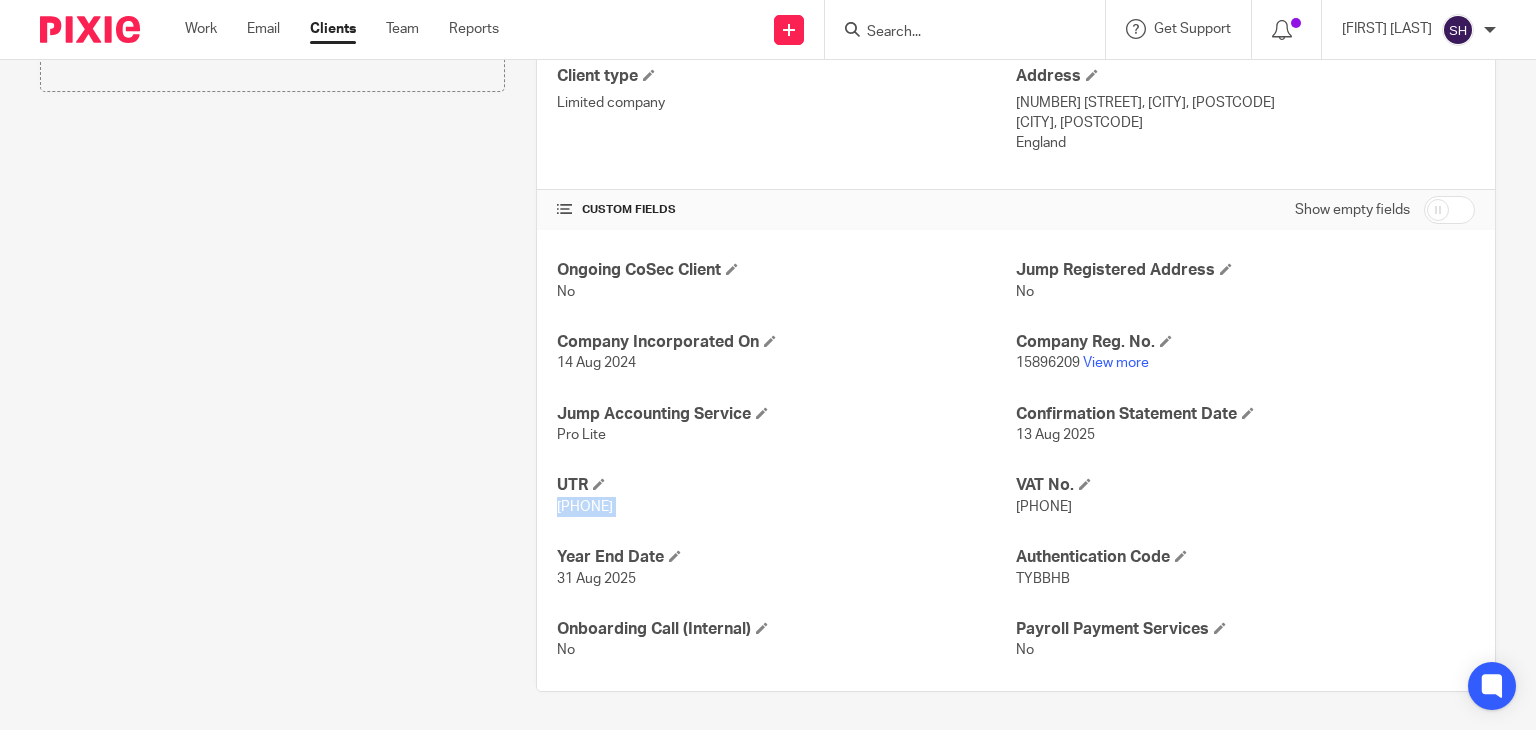 click on "2901524235" at bounding box center [786, 507] 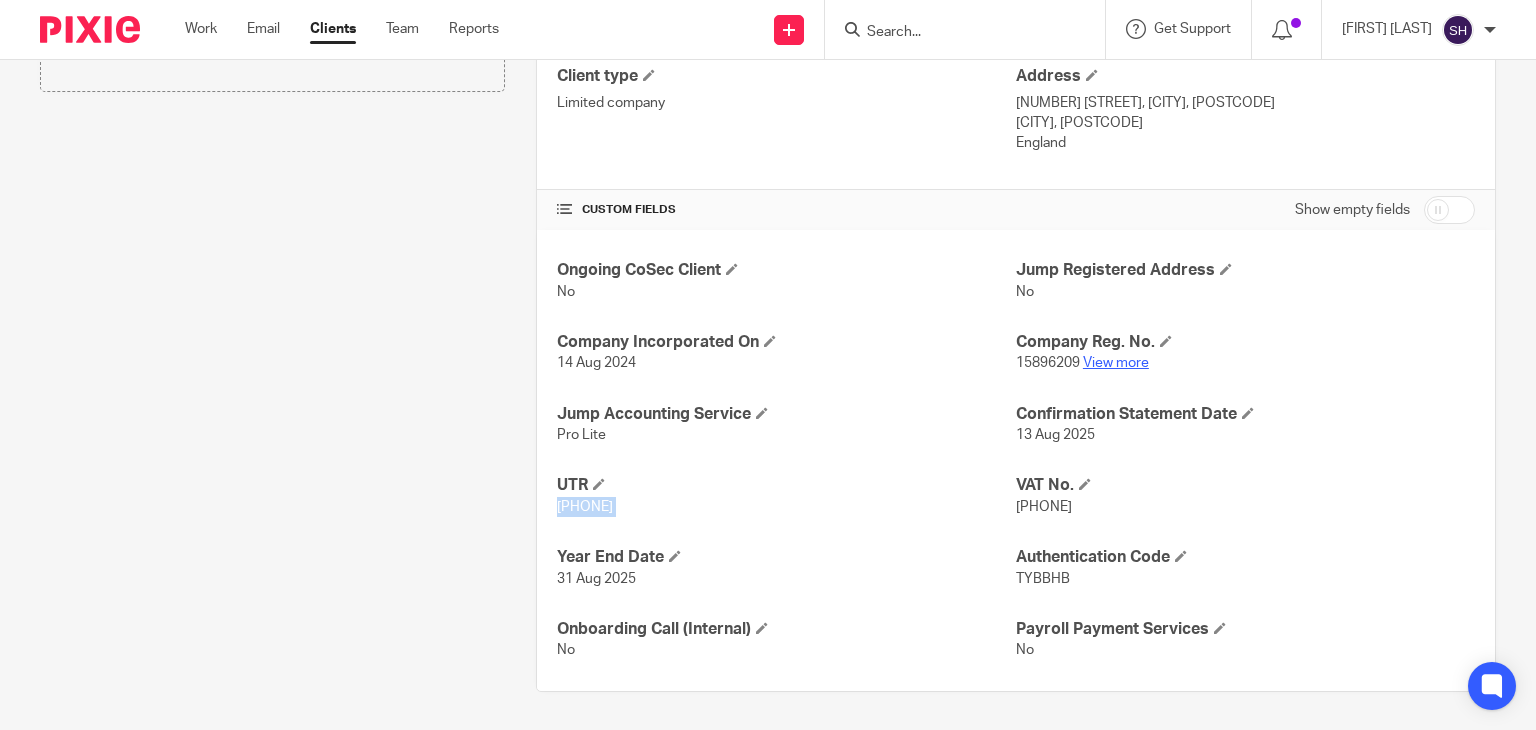 click on "View more" at bounding box center [1116, 363] 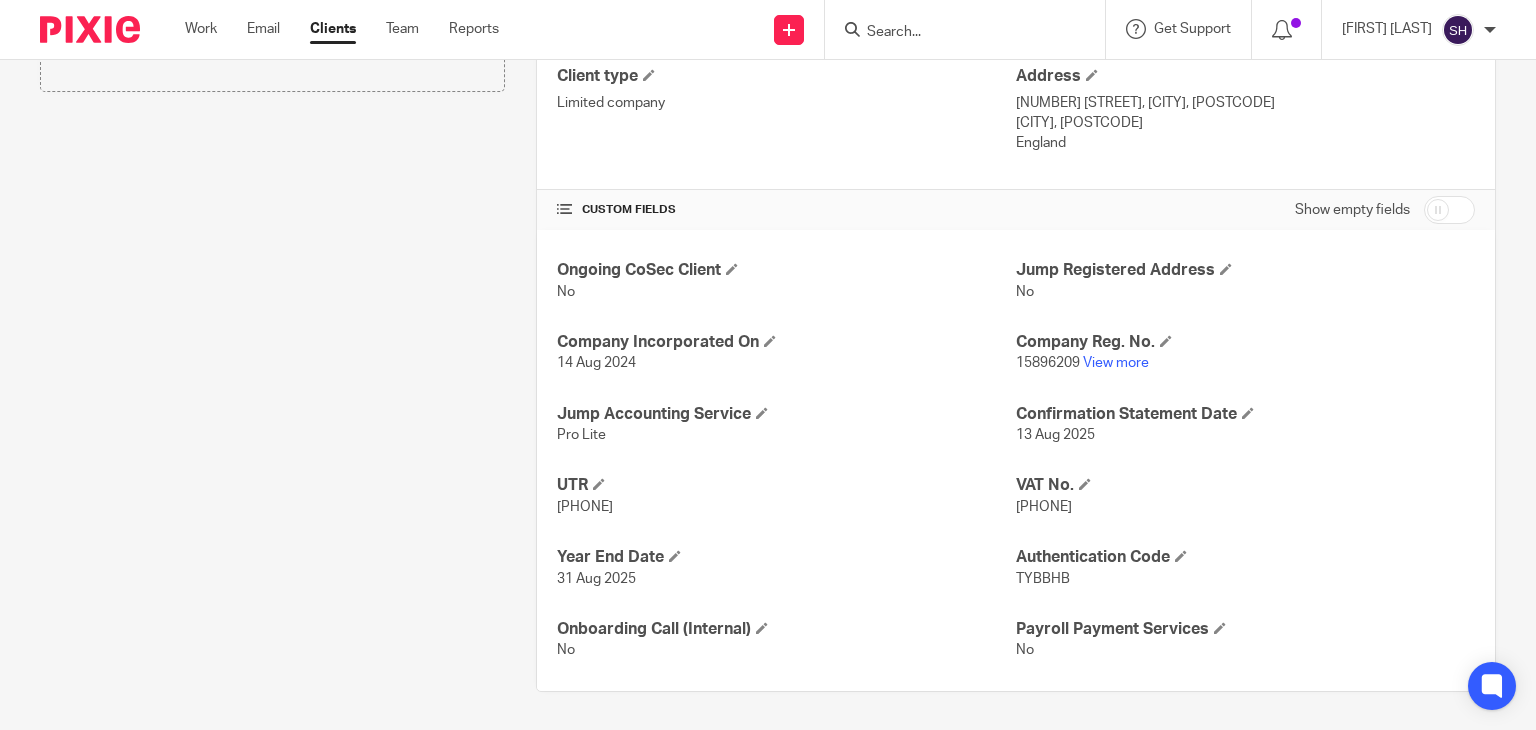 click on "15896209" at bounding box center [1048, 363] 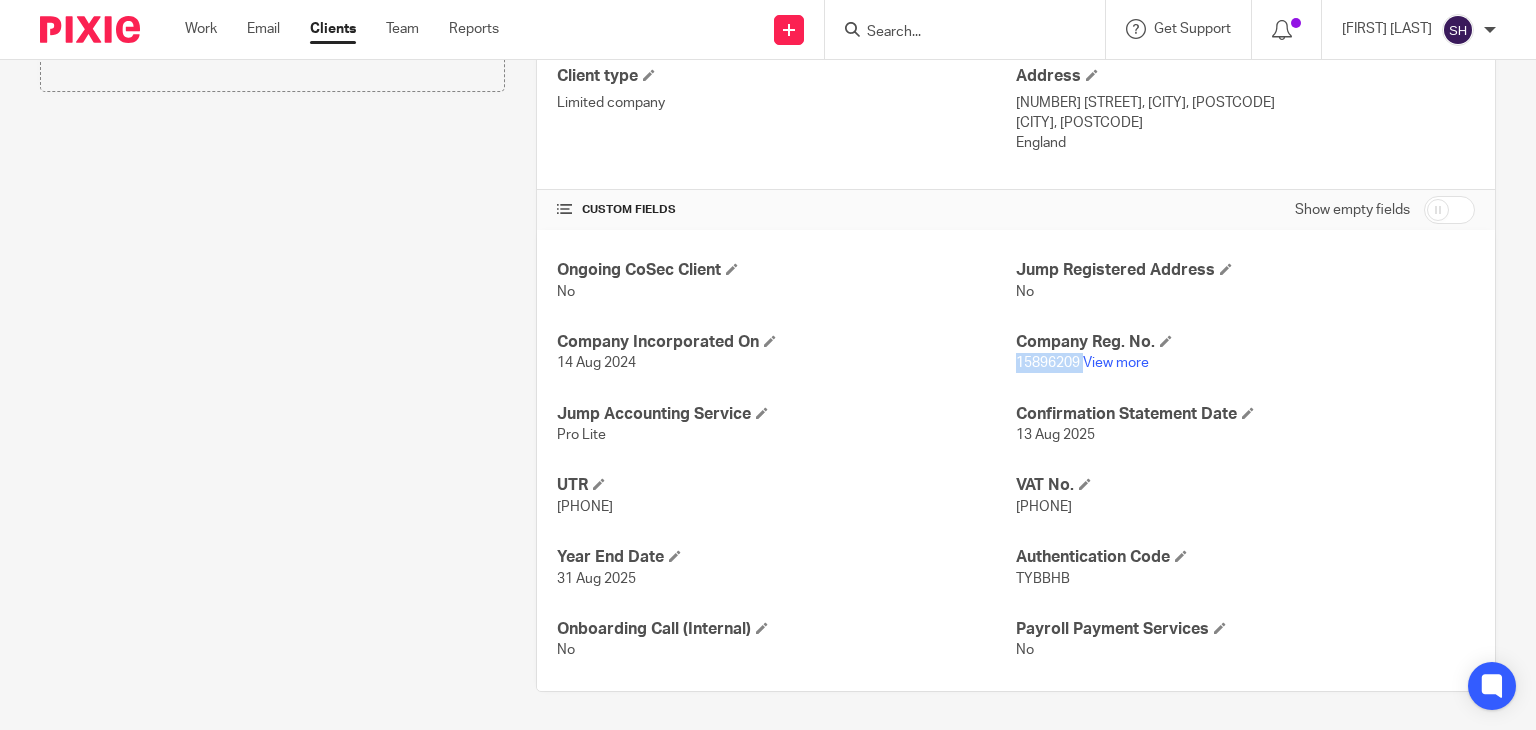 click on "15896209" at bounding box center (1048, 363) 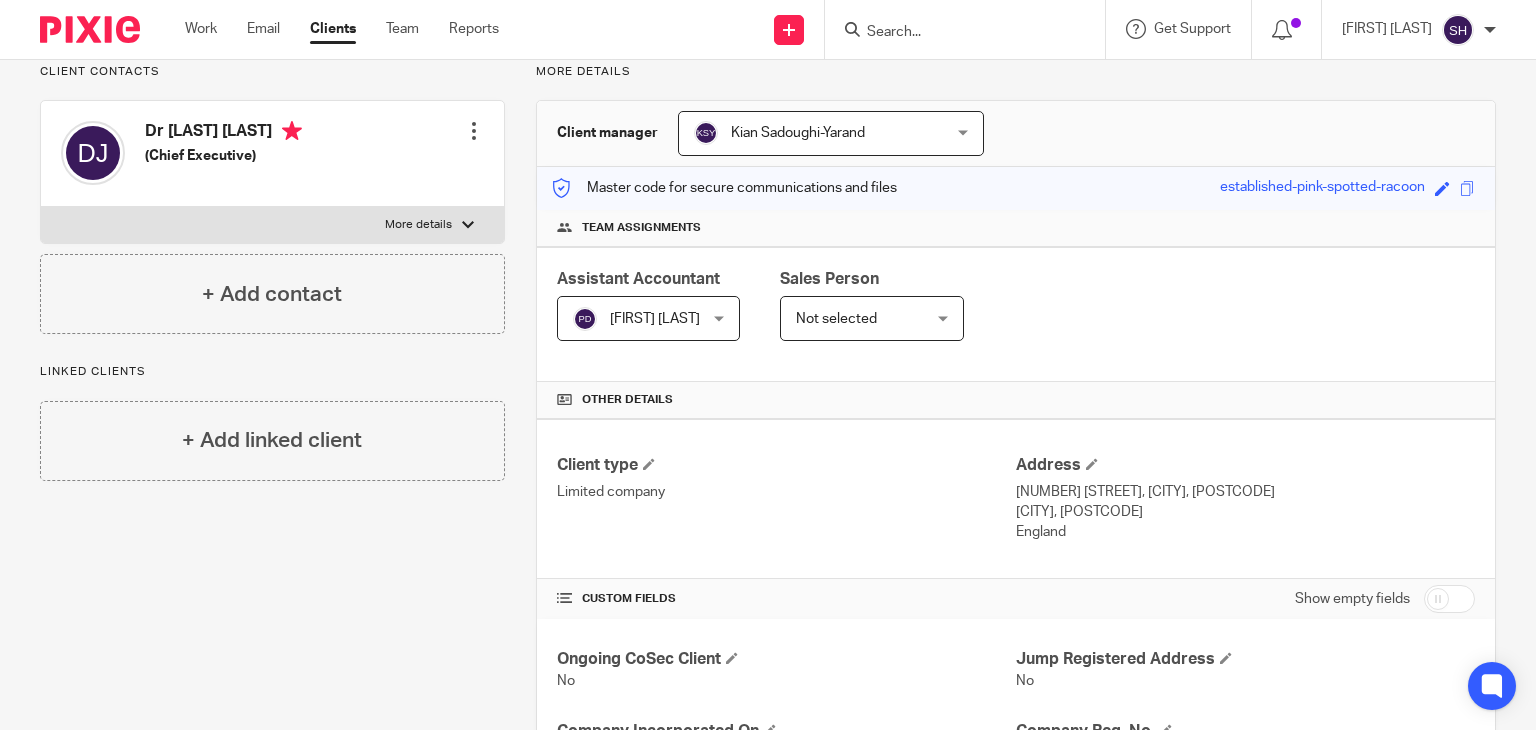scroll, scrollTop: 0, scrollLeft: 0, axis: both 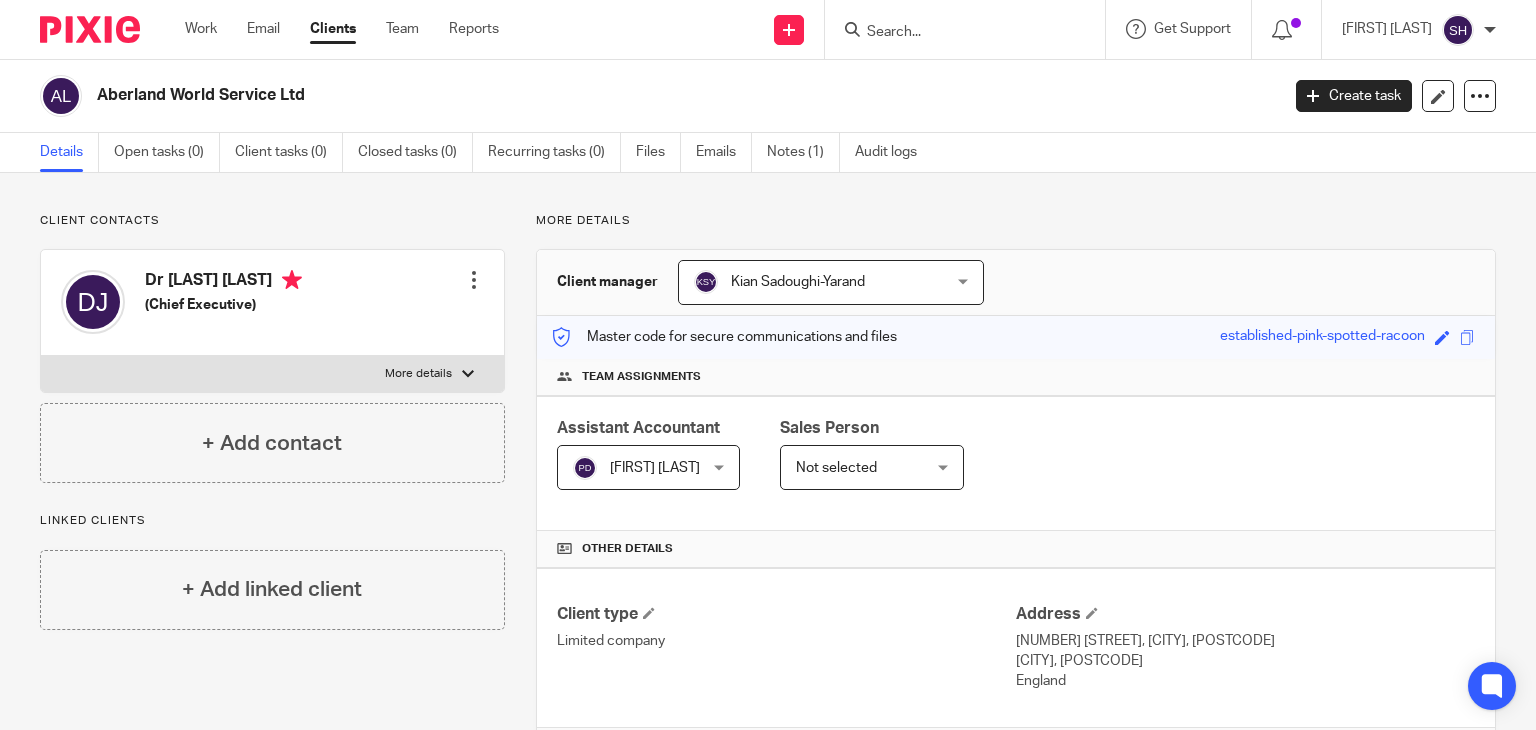 click at bounding box center [955, 33] 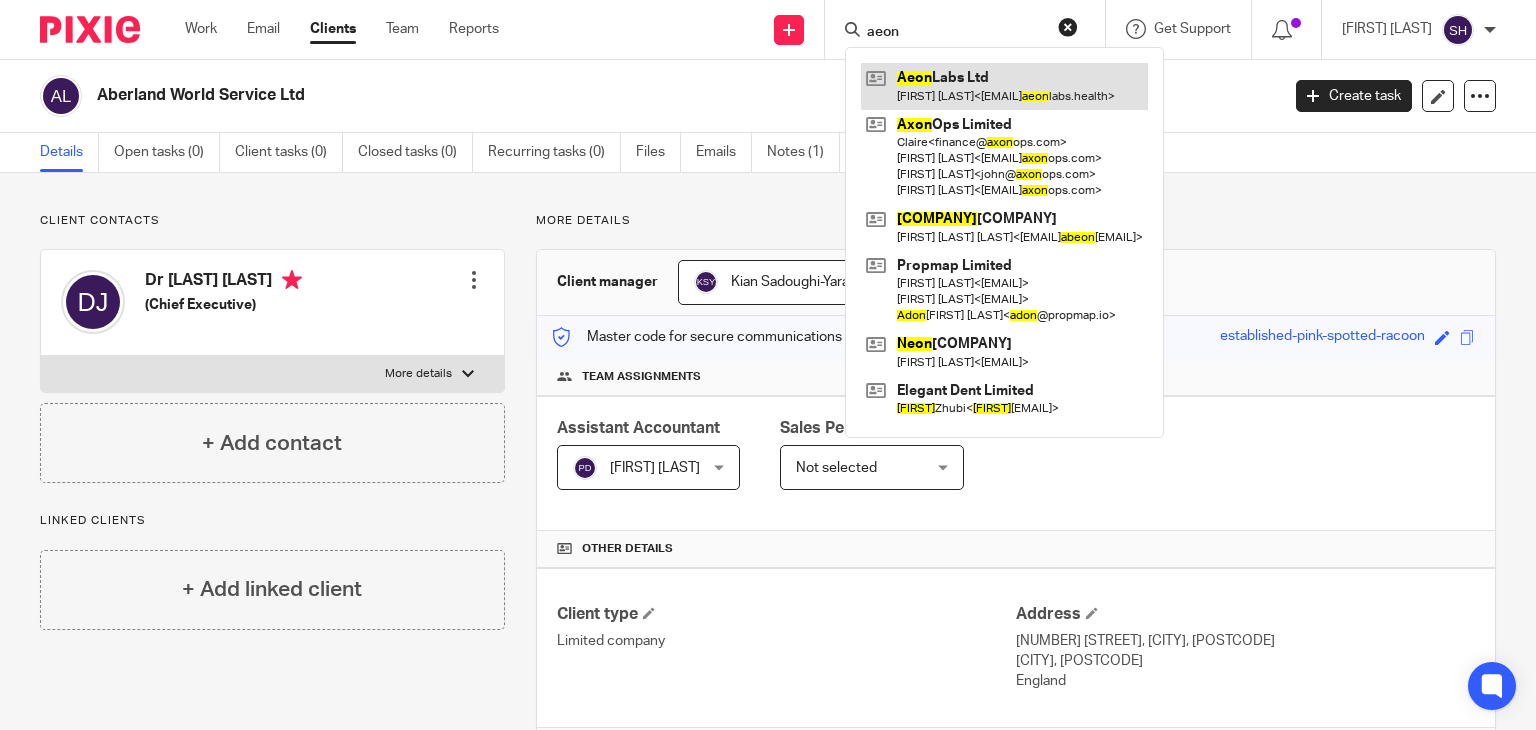 type on "aeon" 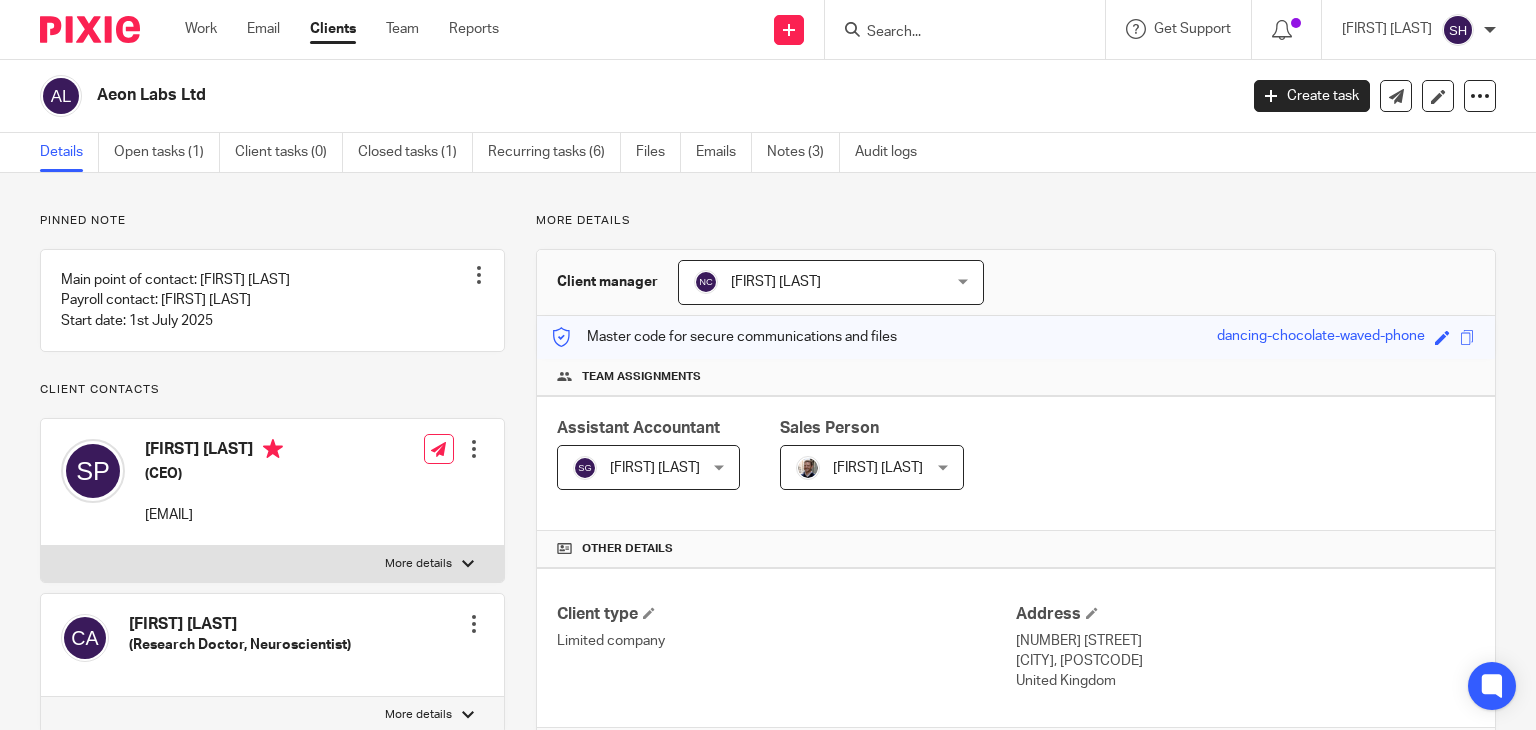 scroll, scrollTop: 0, scrollLeft: 0, axis: both 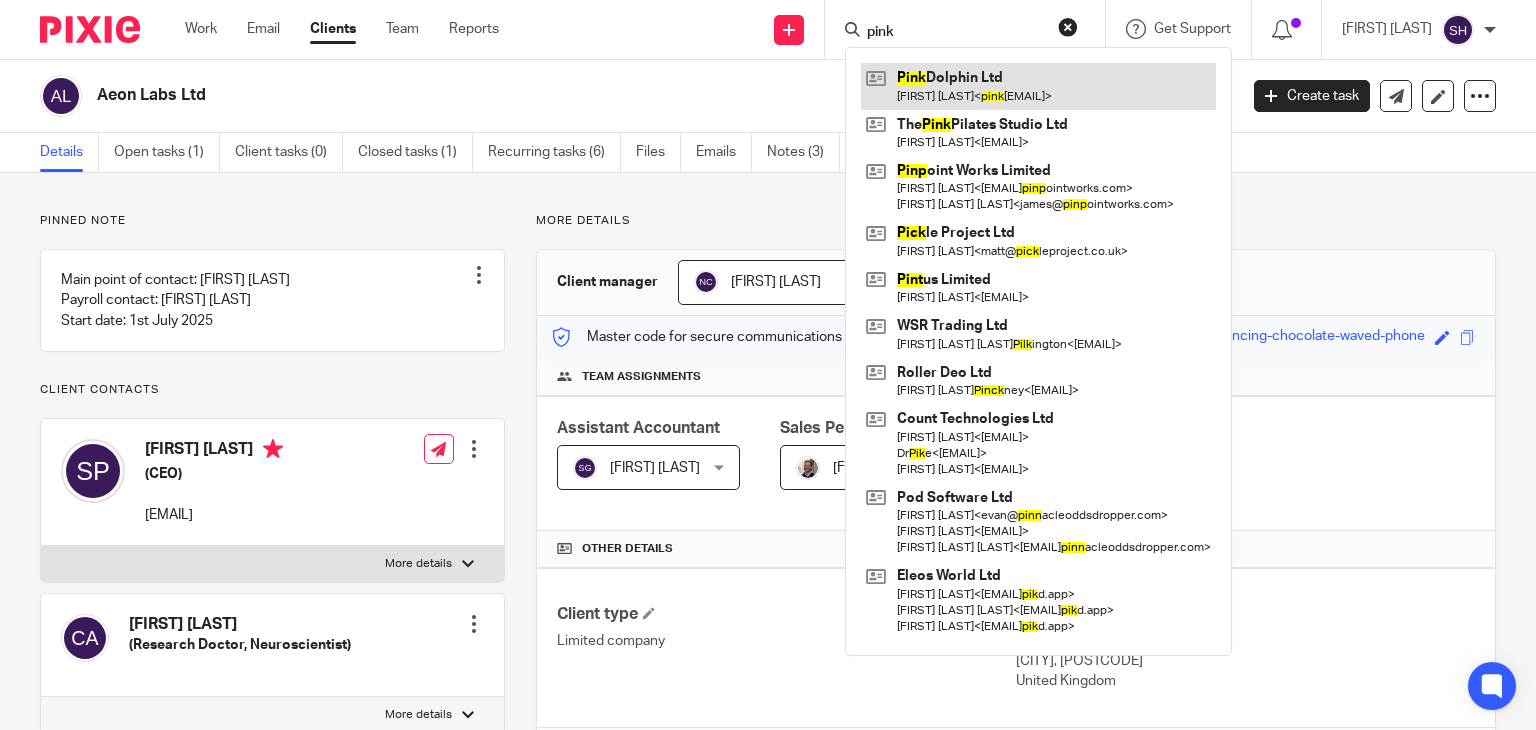 type on "pink" 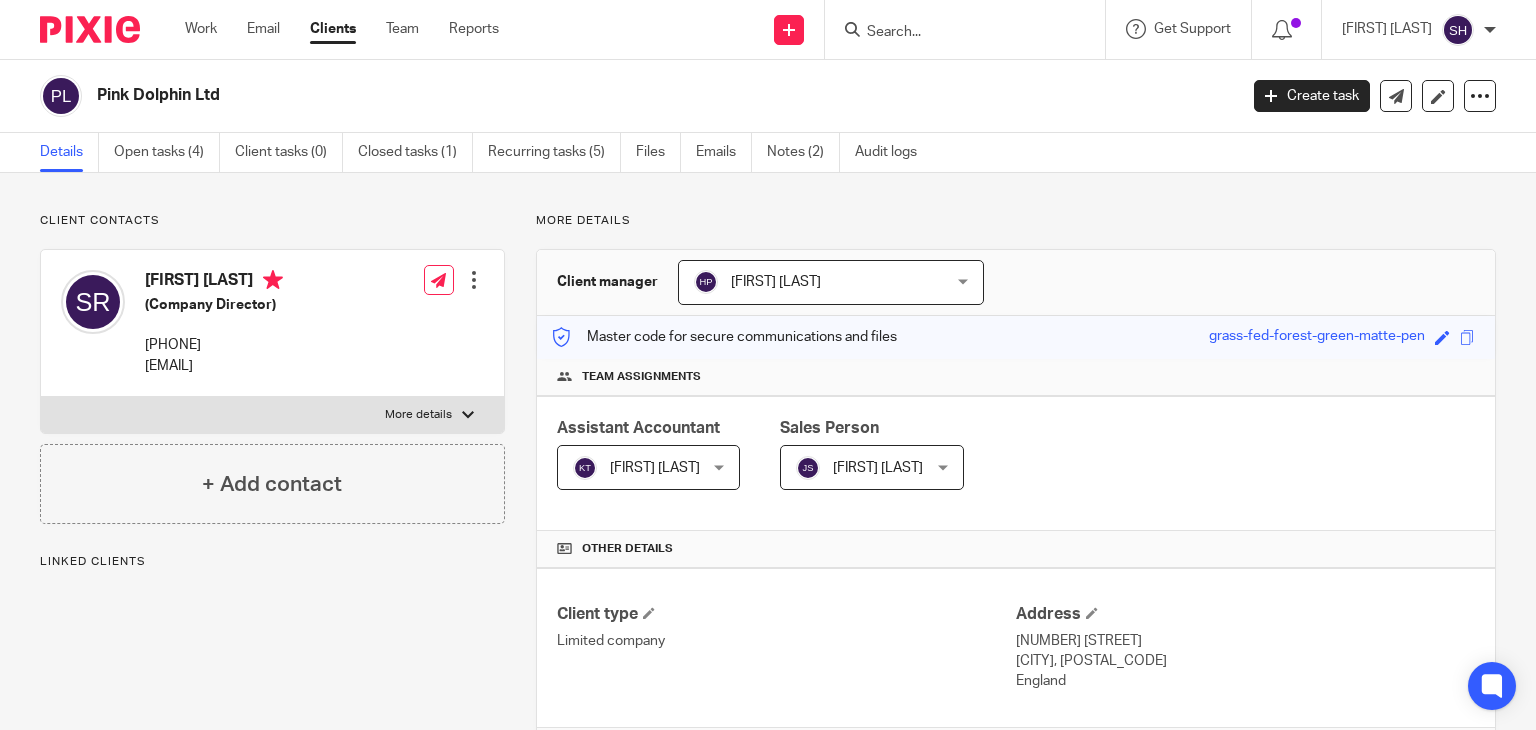 scroll, scrollTop: 0, scrollLeft: 0, axis: both 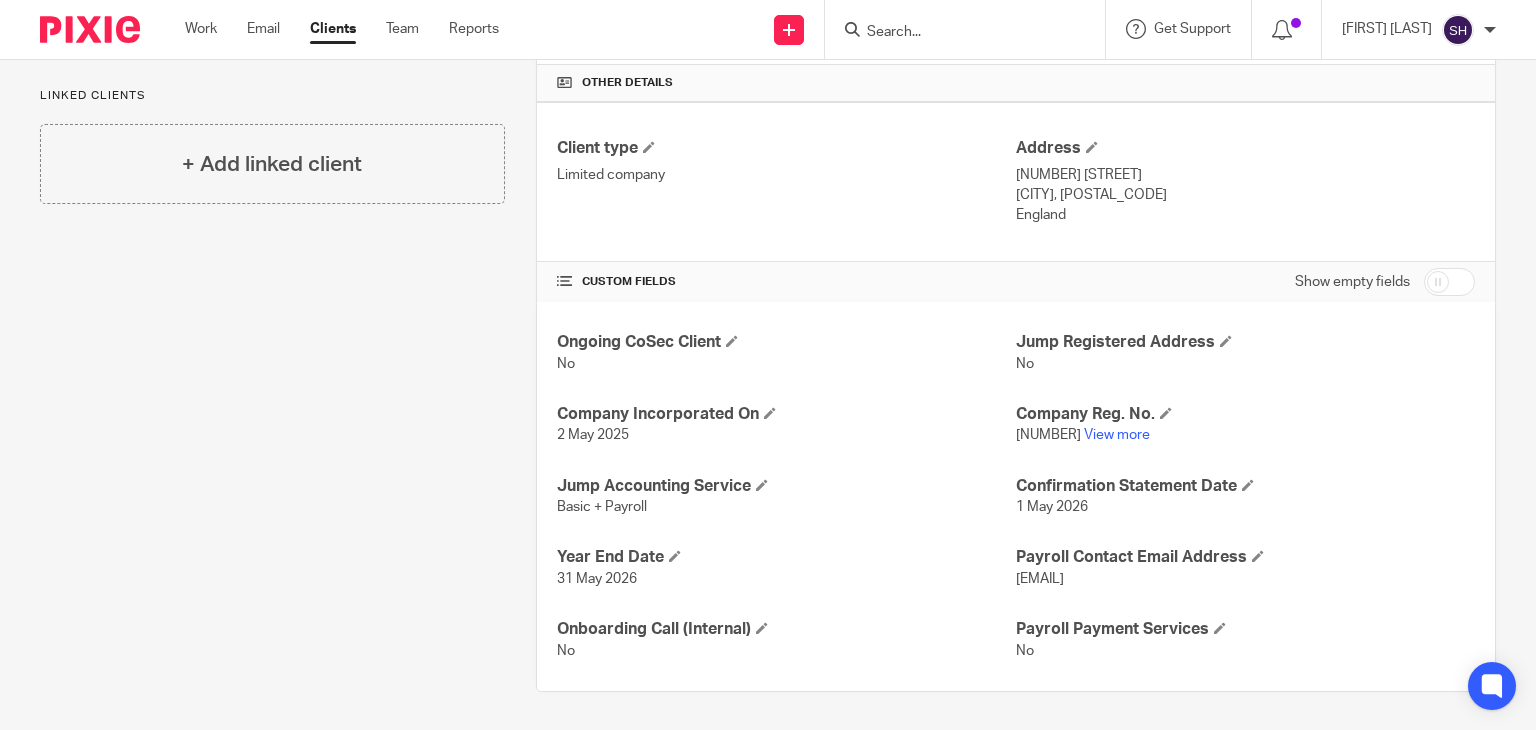 click at bounding box center (971, 29) 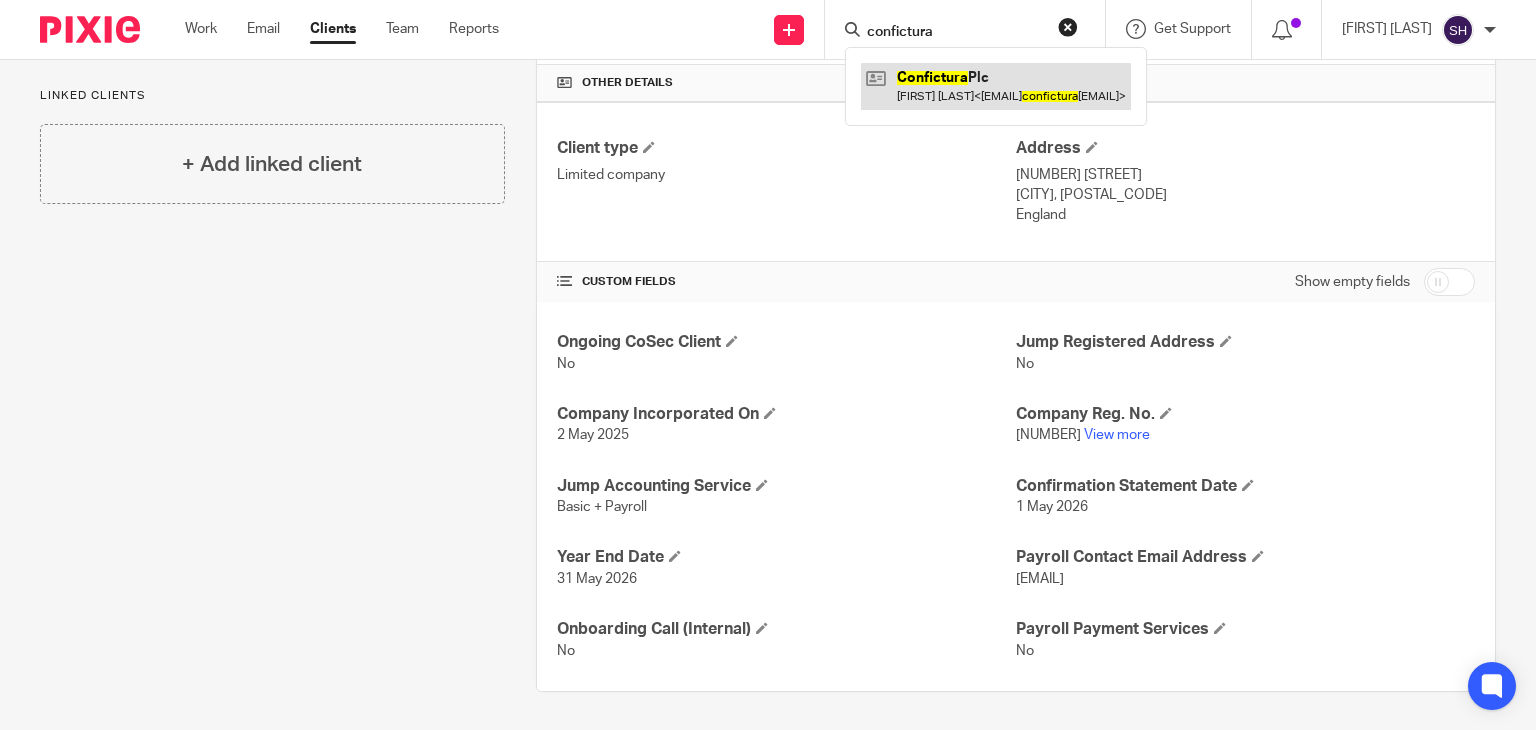 type on "confictura" 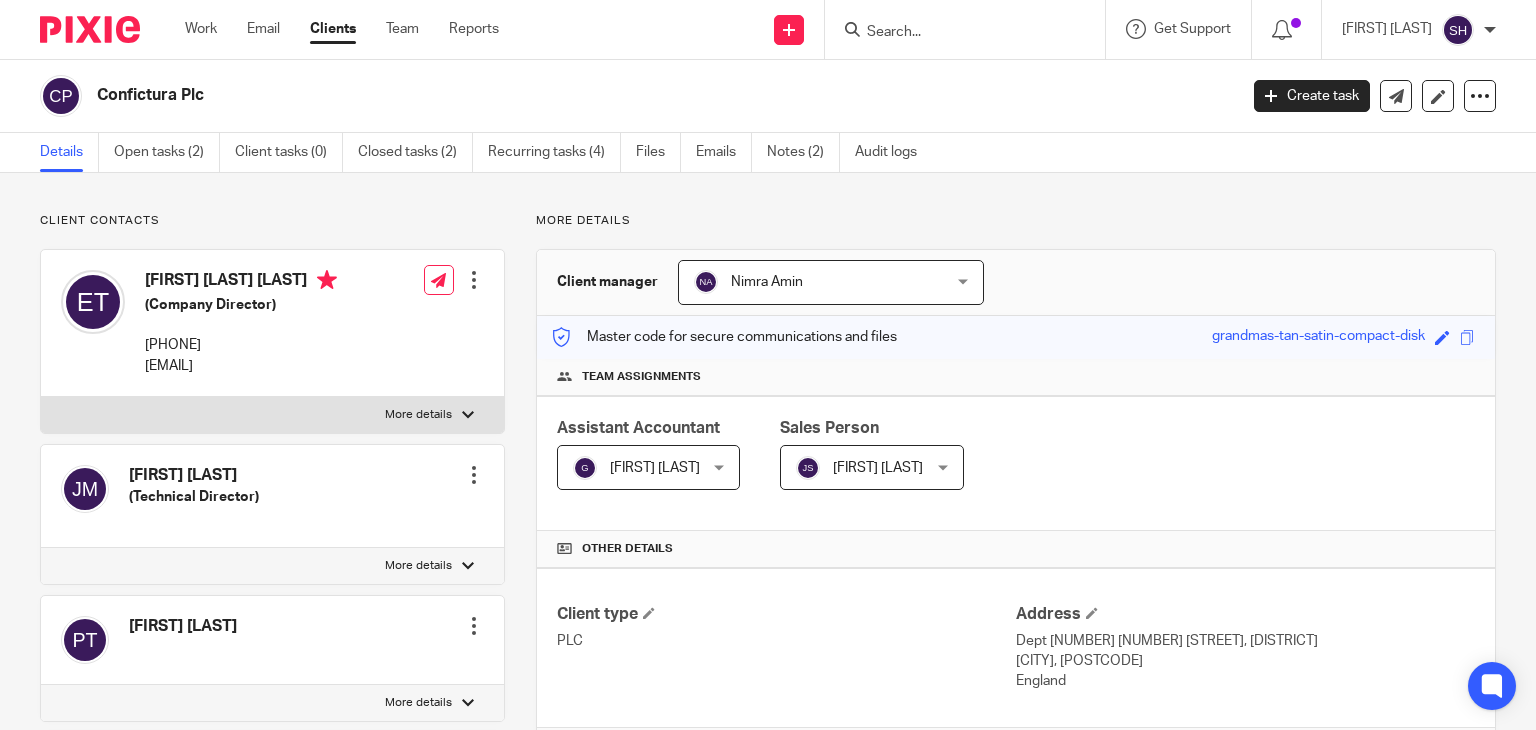 scroll, scrollTop: 0, scrollLeft: 0, axis: both 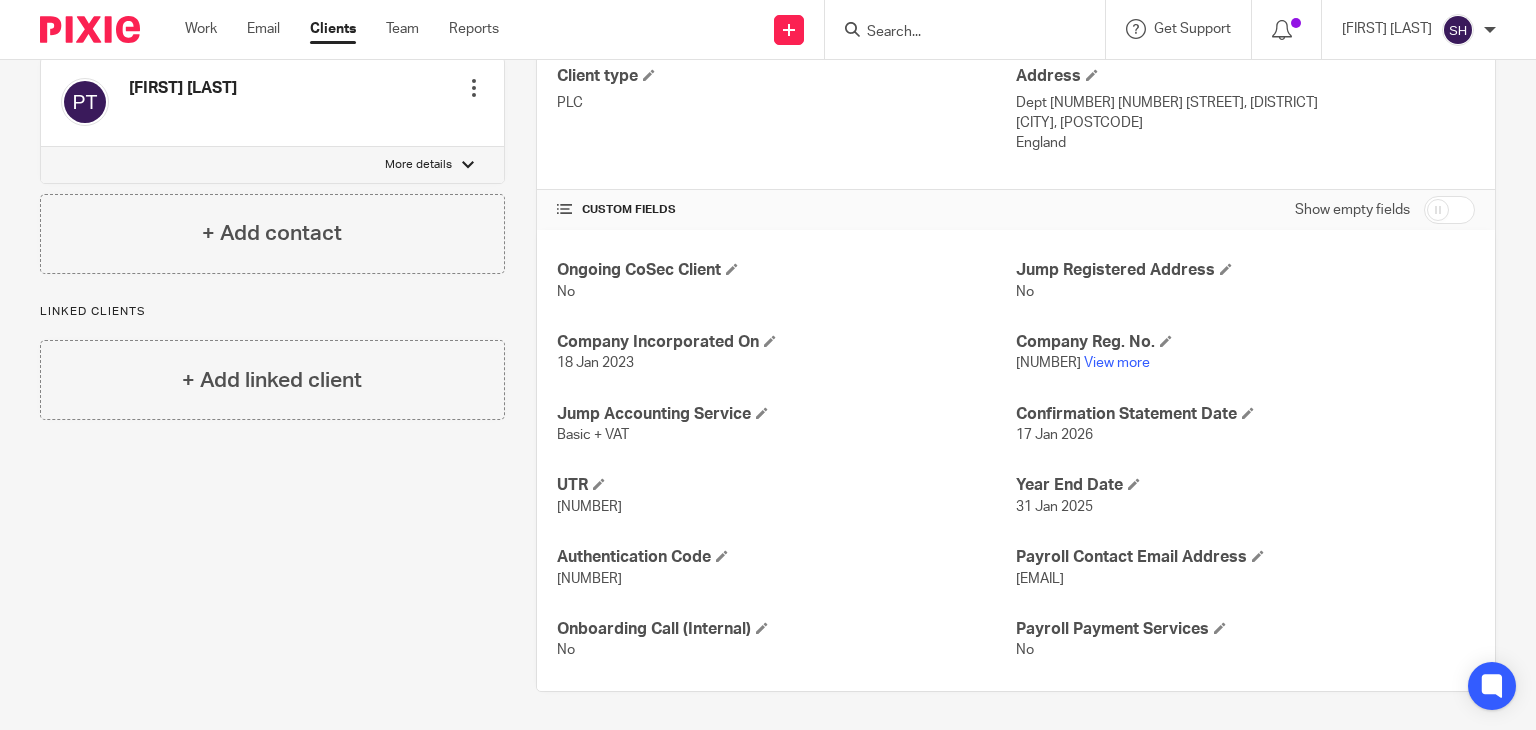 click on "[NUMBER]" at bounding box center [589, 507] 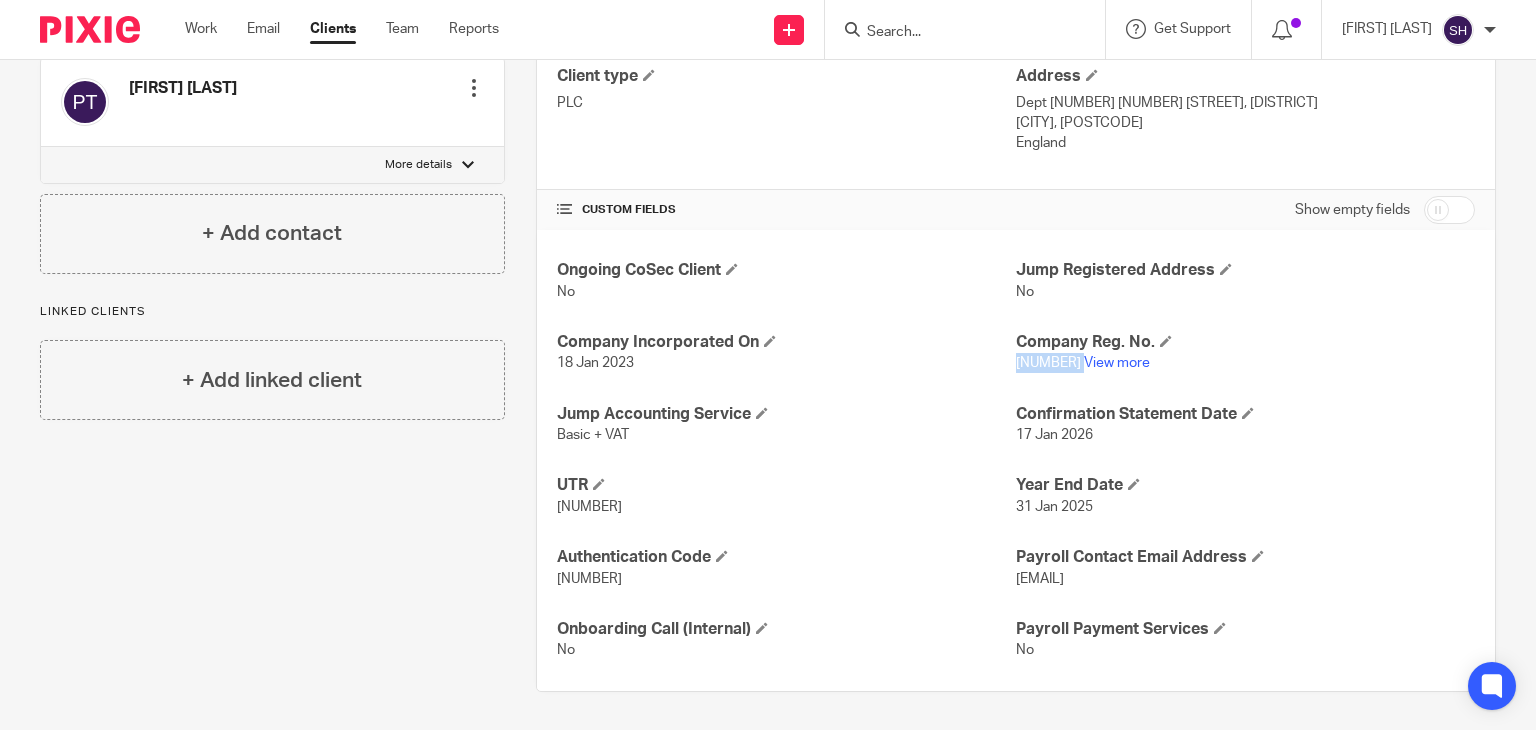 click on "14602080" at bounding box center [1048, 363] 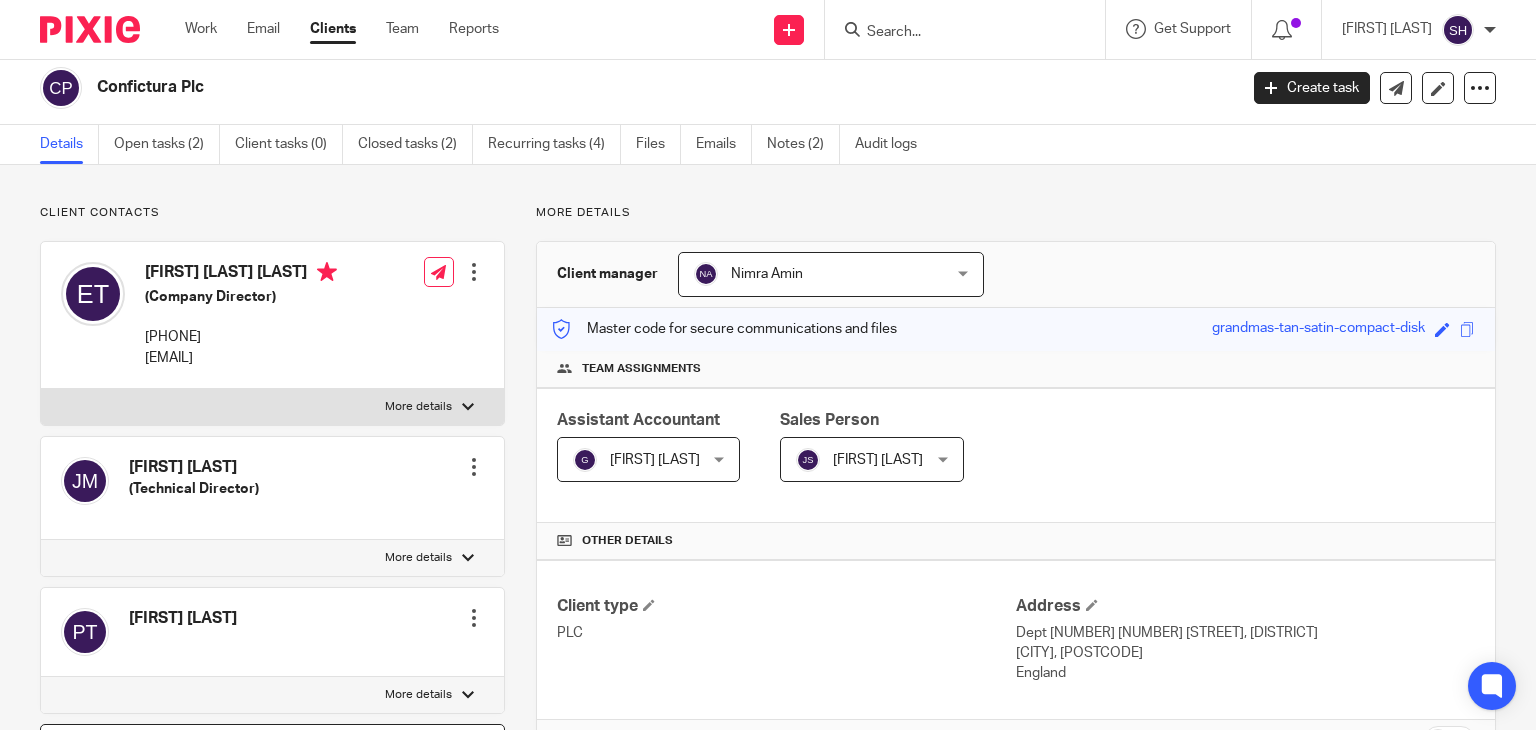 scroll, scrollTop: 0, scrollLeft: 0, axis: both 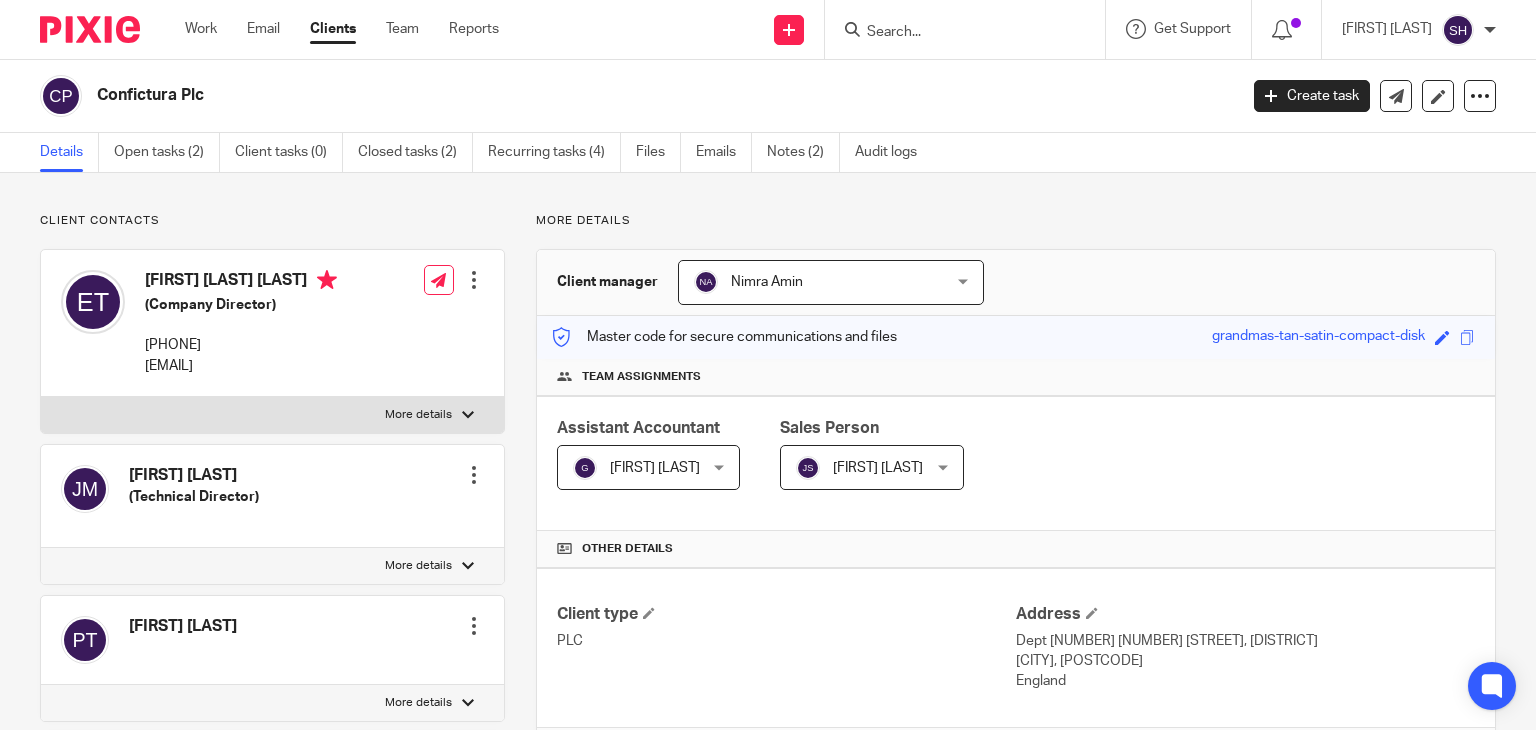 click on "Confictura Plc" at bounding box center (548, 95) 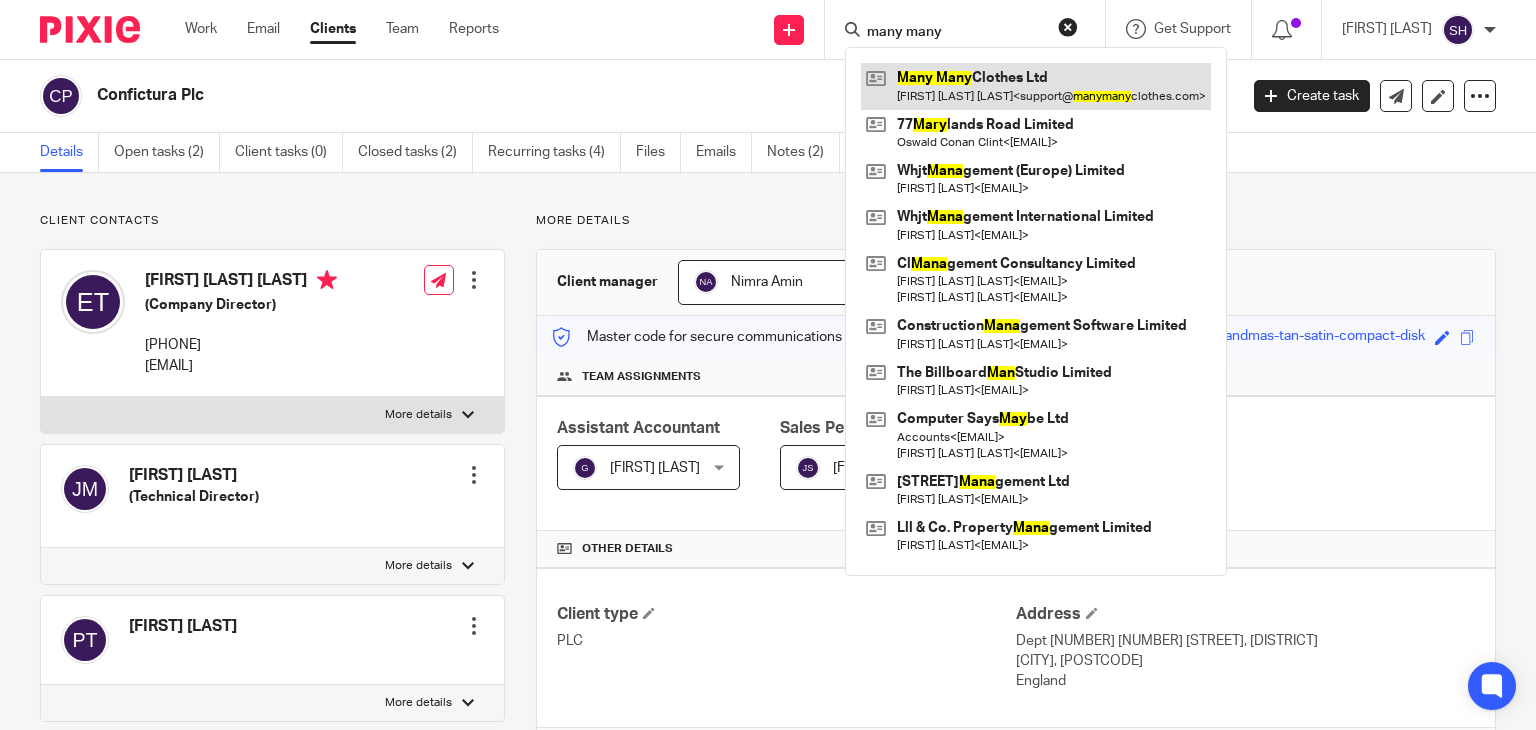 type on "many many" 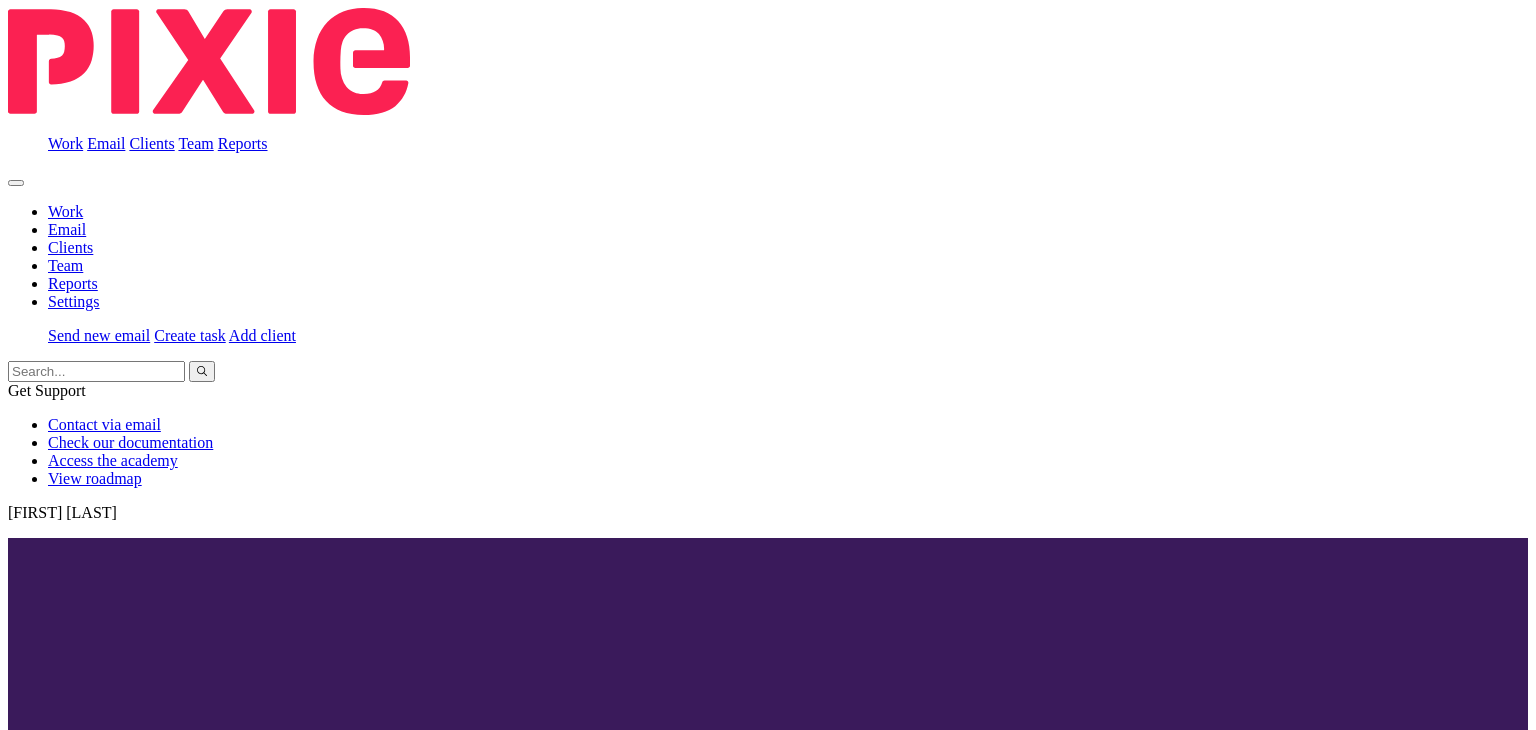 scroll, scrollTop: 0, scrollLeft: 0, axis: both 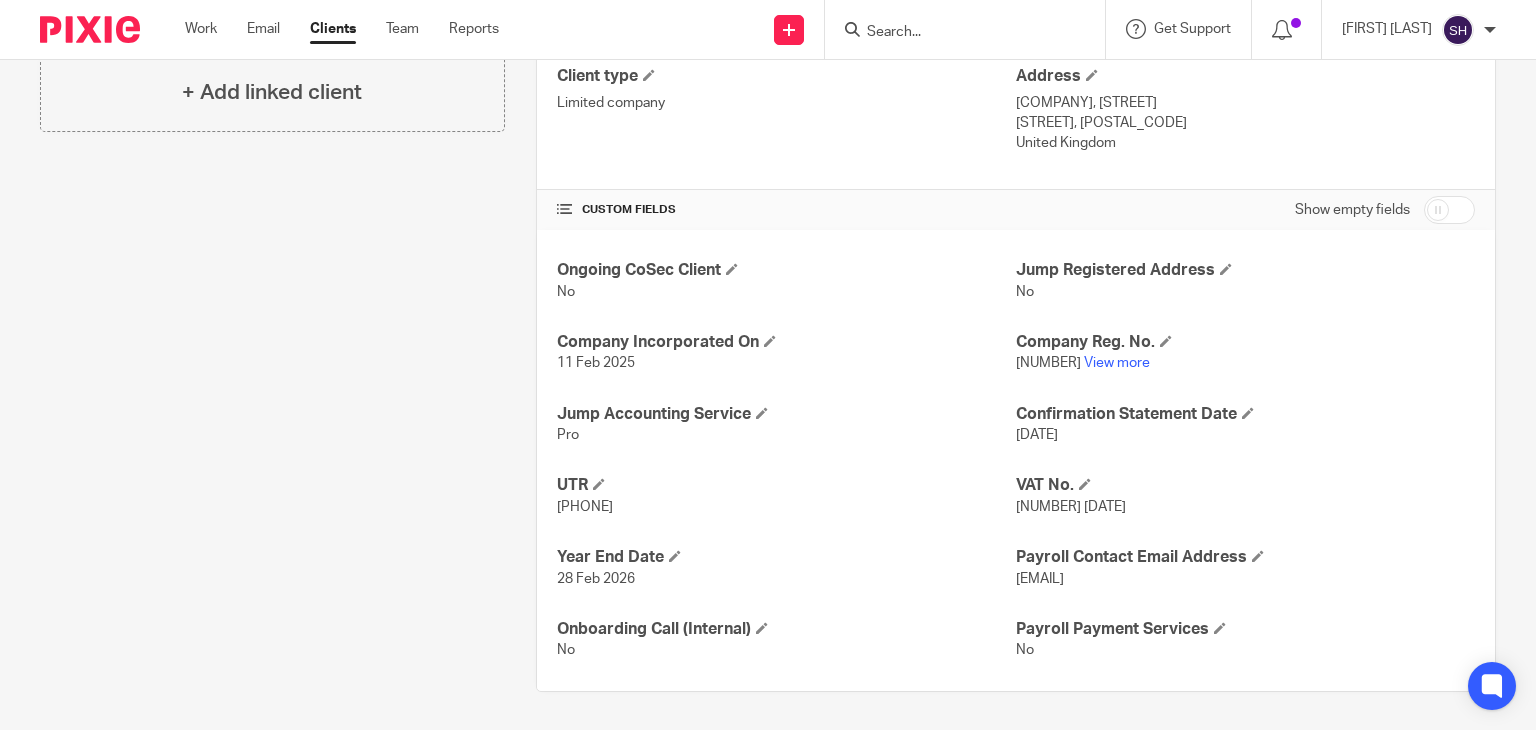 click on "Flexcombe, GU33 6LH" at bounding box center (1245, 123) 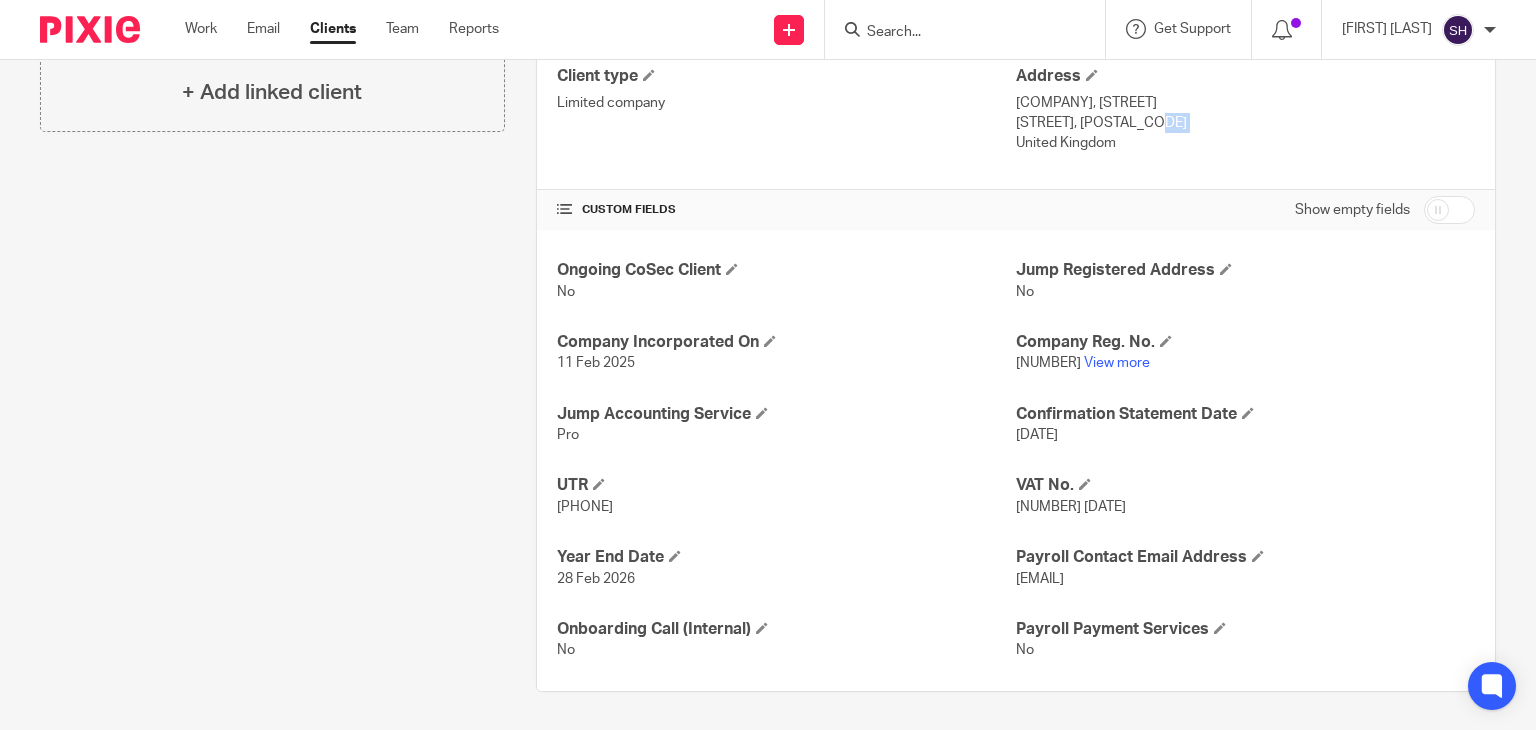 drag, startPoint x: 1083, startPoint y: 117, endPoint x: 1150, endPoint y: 113, distance: 67.11929 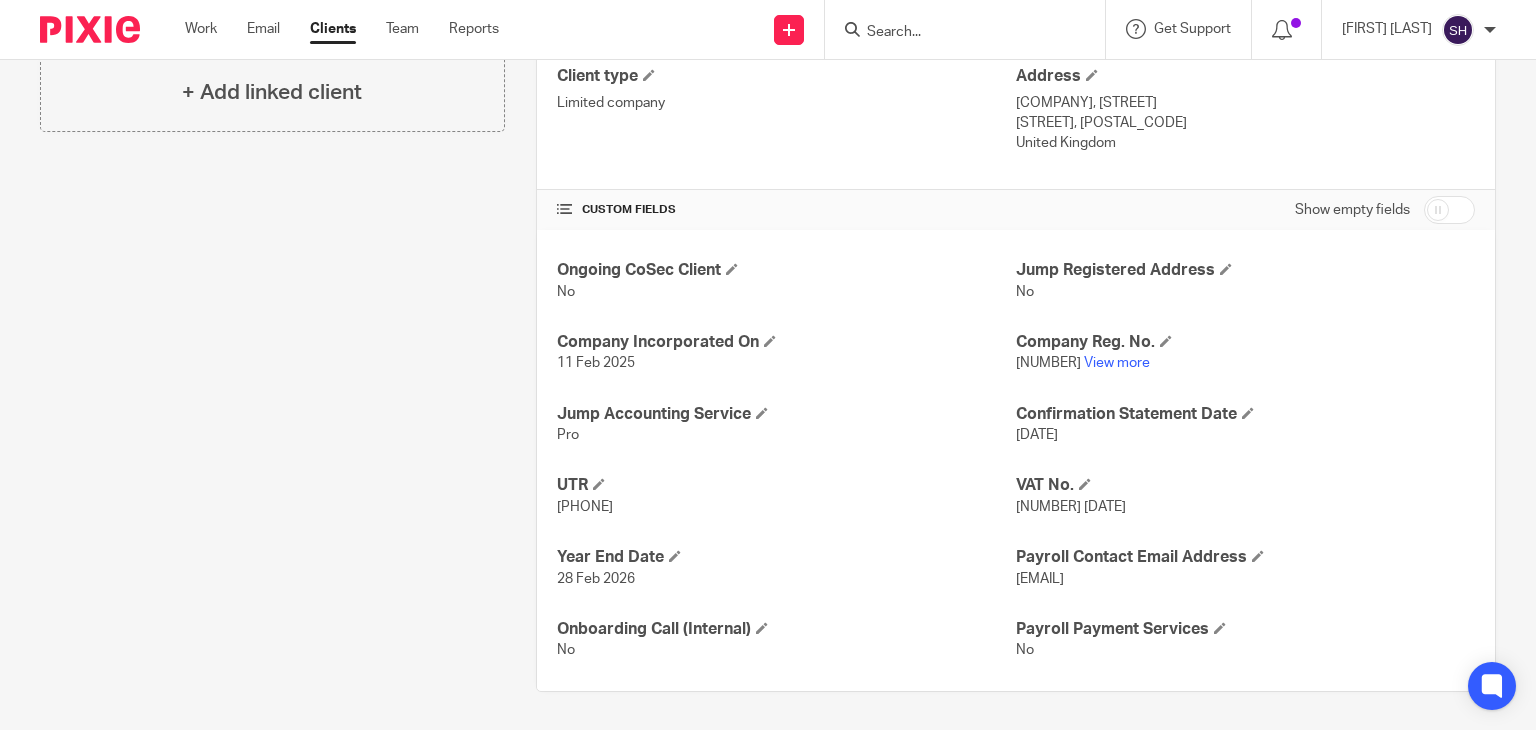 click on "16243532" at bounding box center (1048, 363) 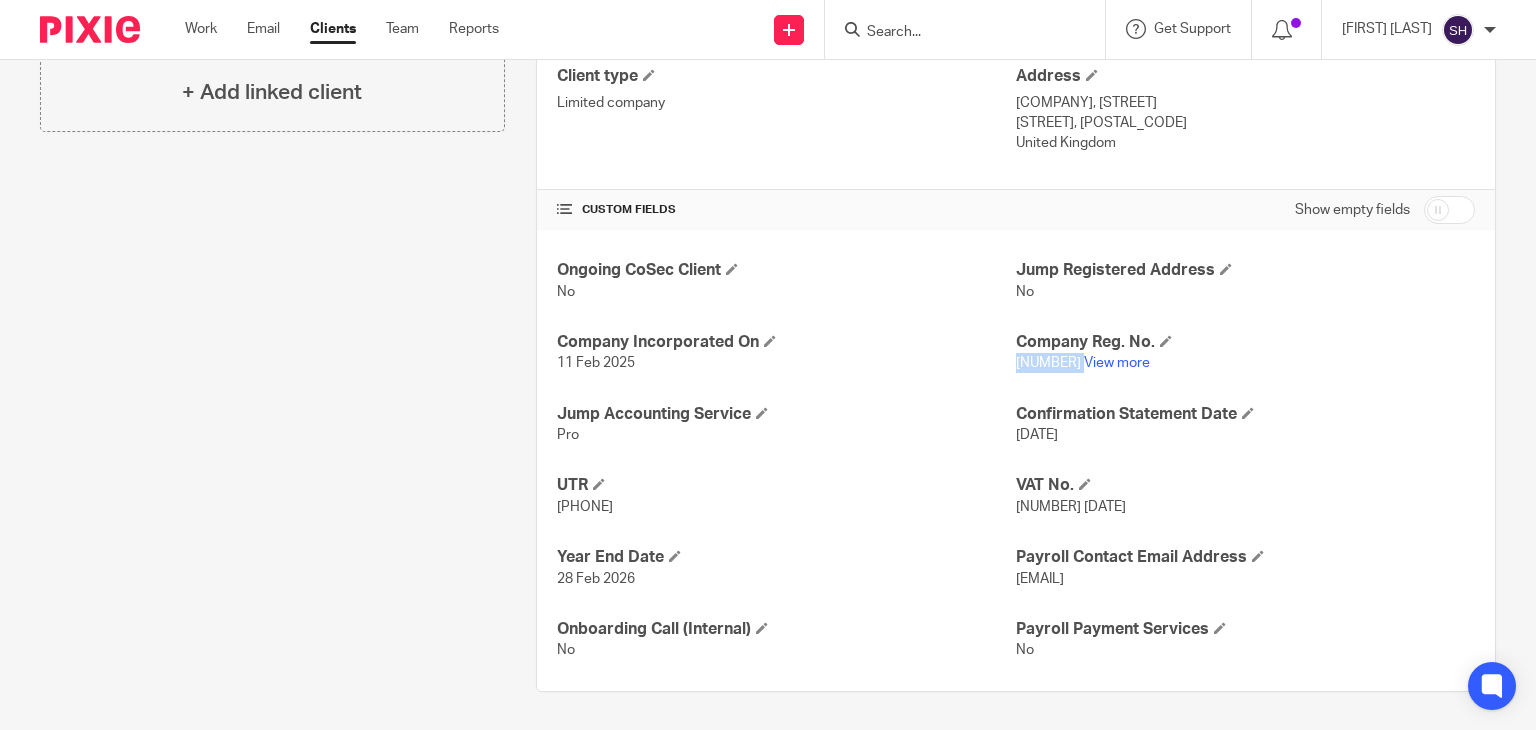 click on "16243532" at bounding box center (1048, 363) 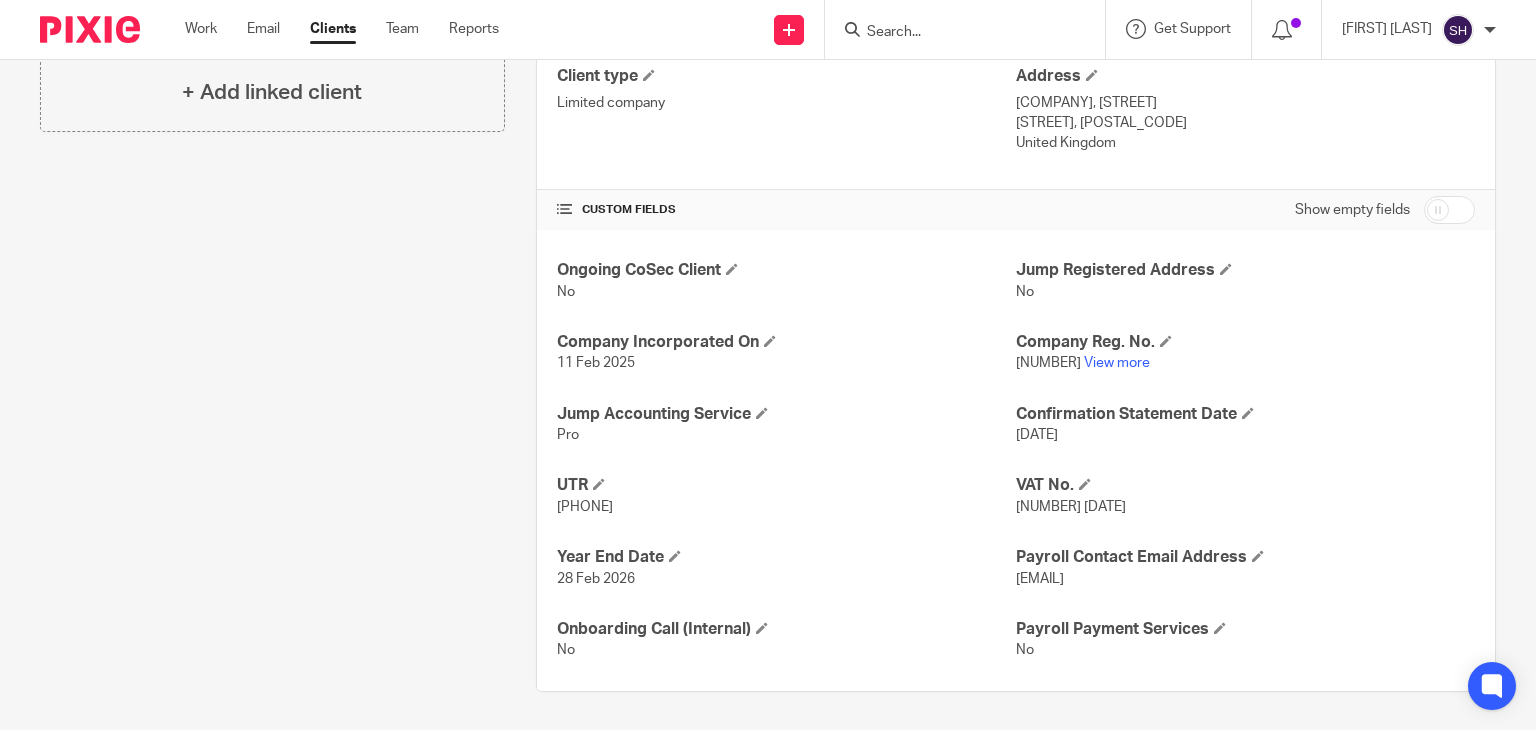 click on "Flexcombe, GU33 6LH" at bounding box center (1245, 123) 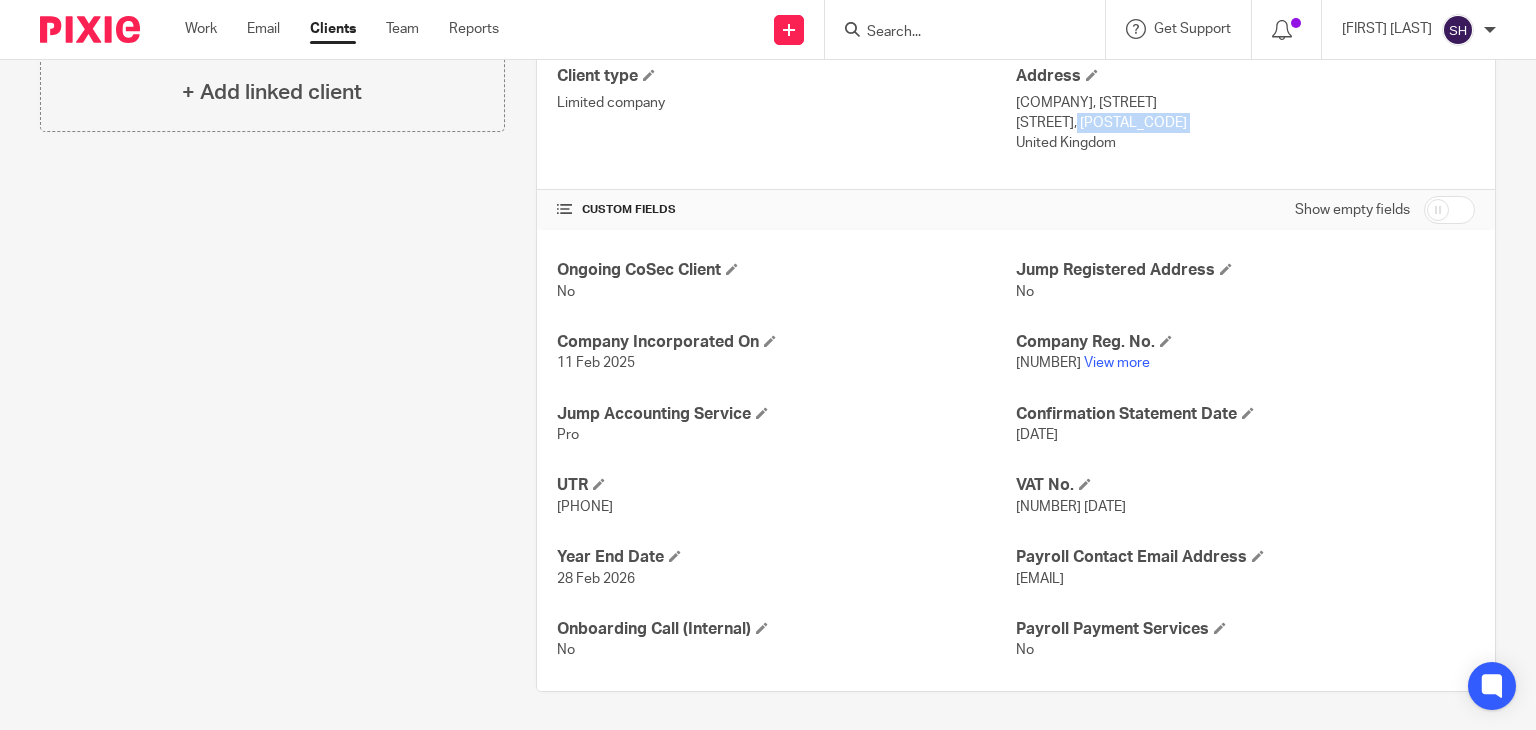 click on "Flexcombe, GU33 6LH" at bounding box center (1245, 123) 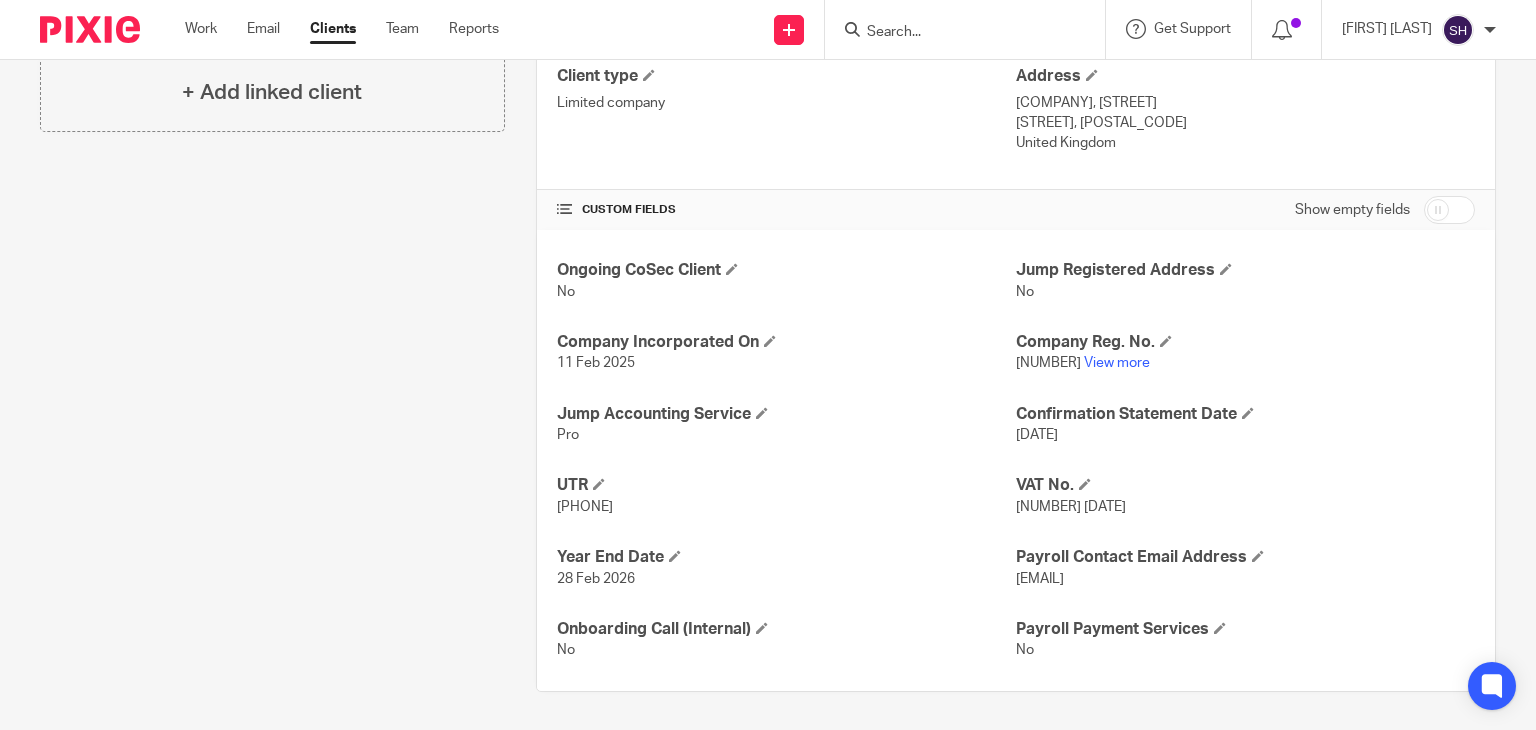 drag, startPoint x: 1085, startPoint y: 121, endPoint x: 1164, endPoint y: 123, distance: 79.025314 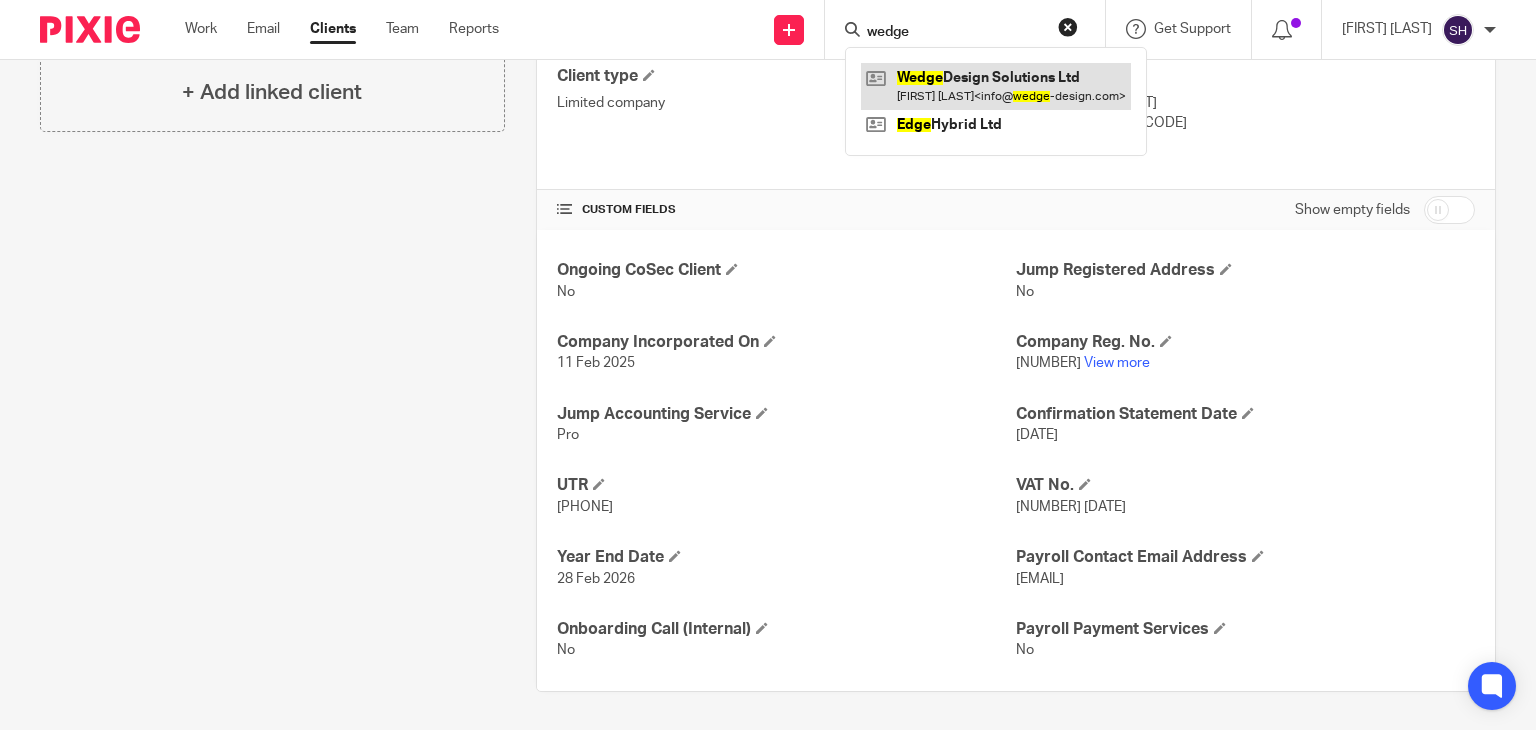type on "wedge" 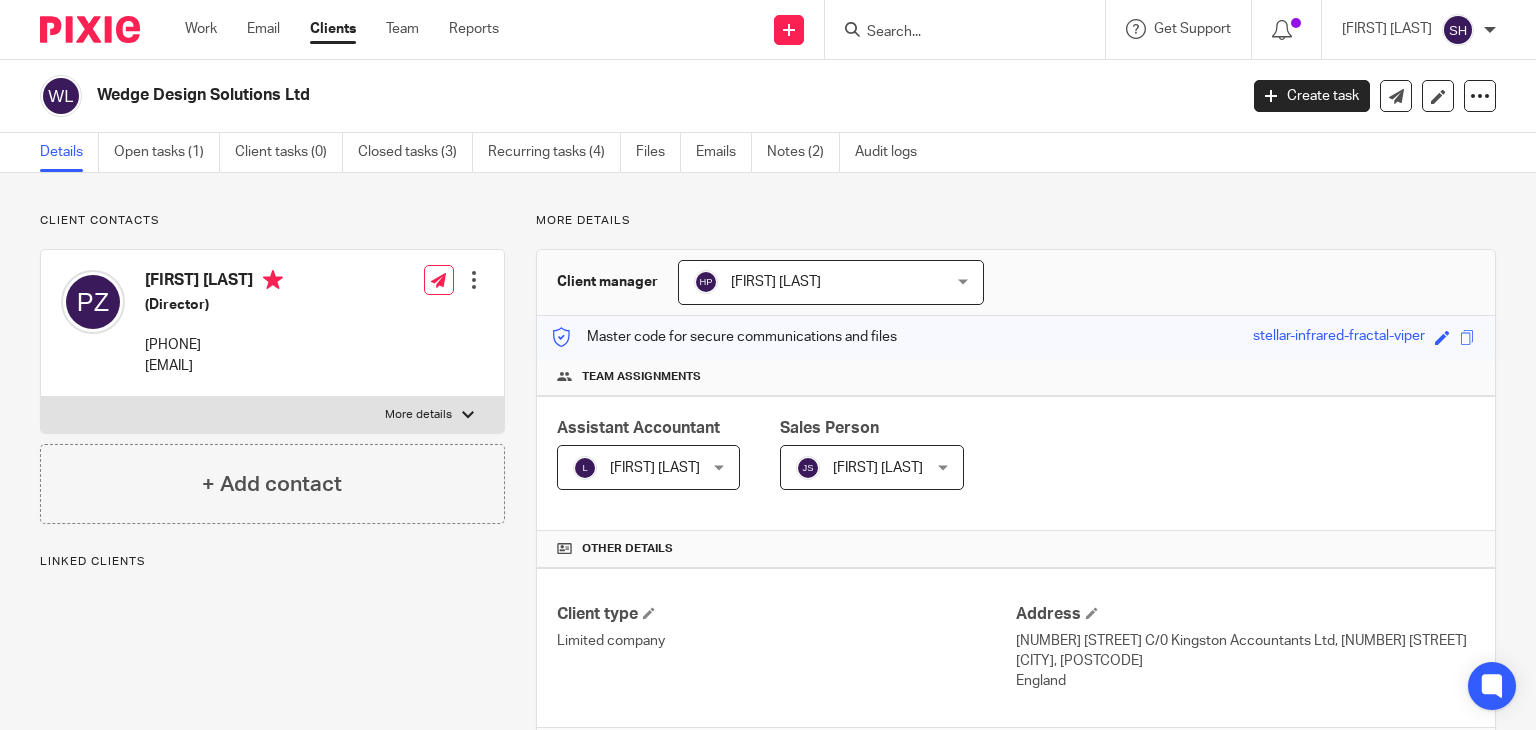 scroll, scrollTop: 0, scrollLeft: 0, axis: both 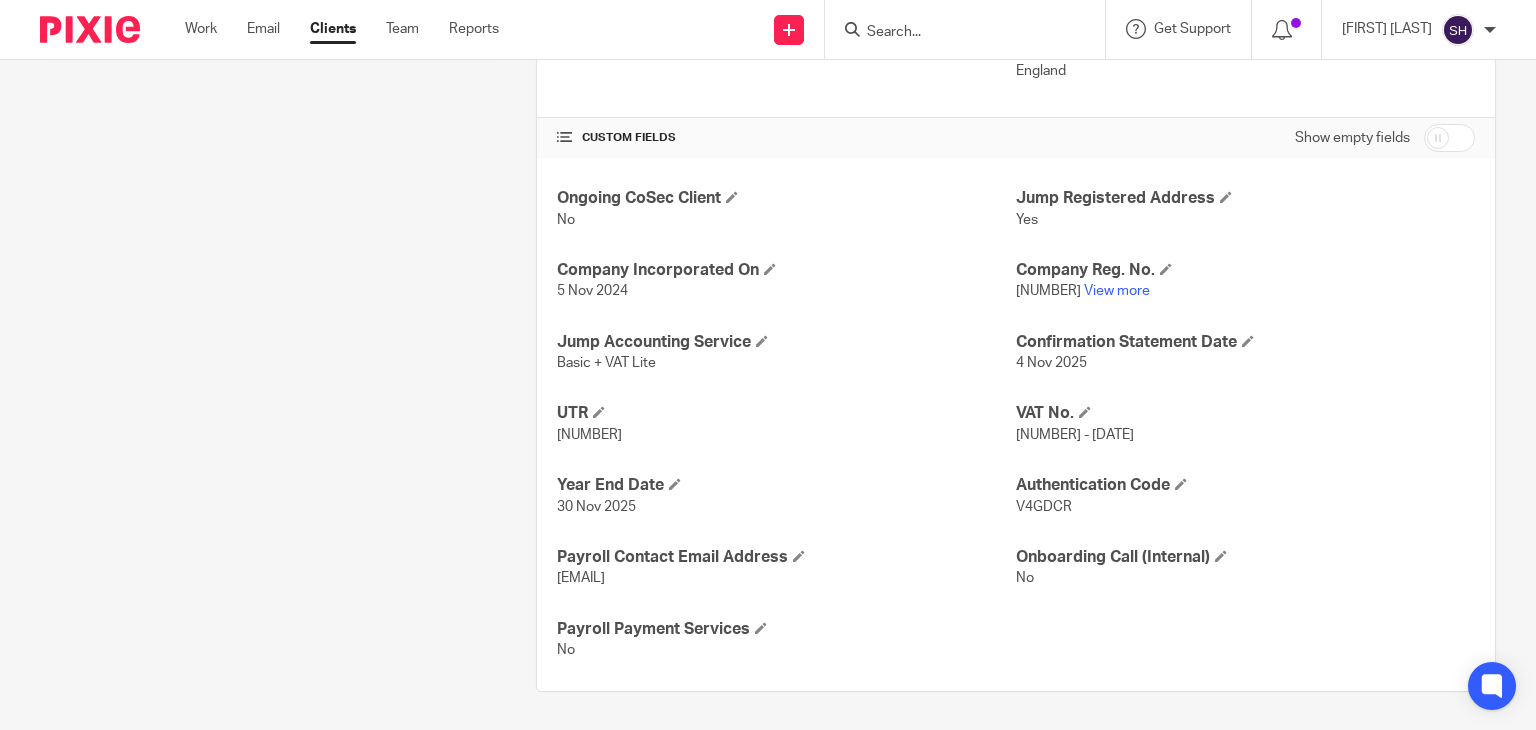 click on "[NUMBER]" at bounding box center (589, 435) 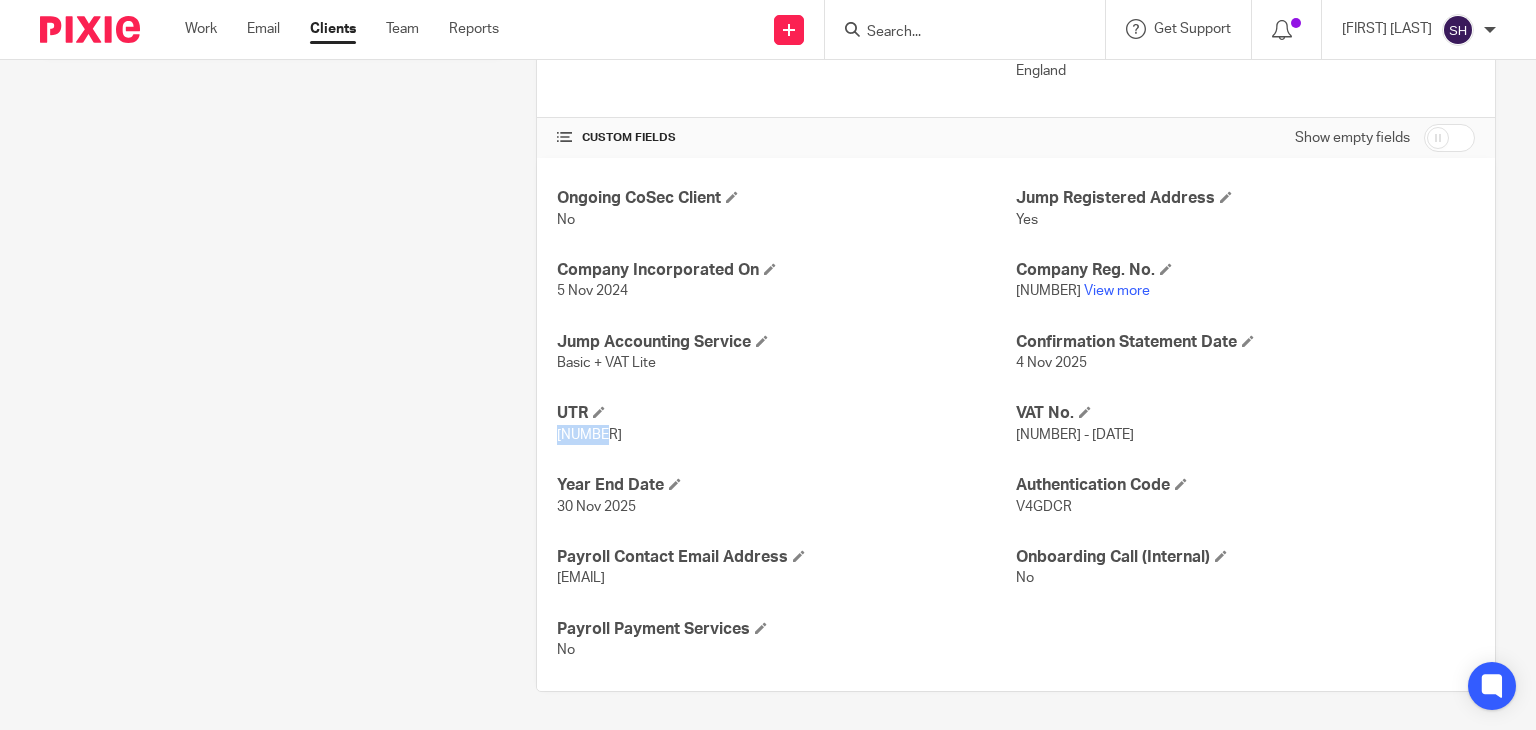 click on "[NUMBER]" at bounding box center [589, 435] 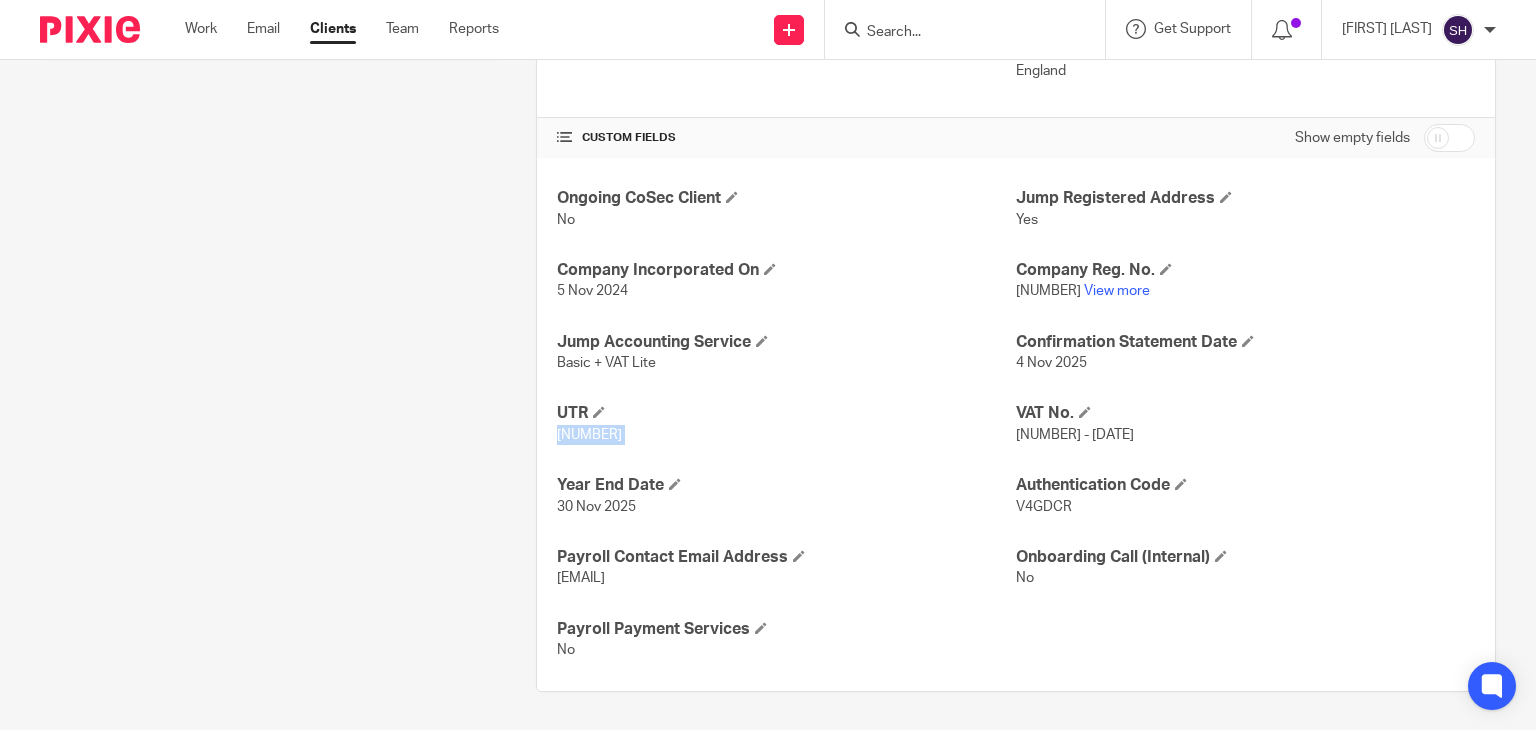 click on "19827 25303" at bounding box center (589, 435) 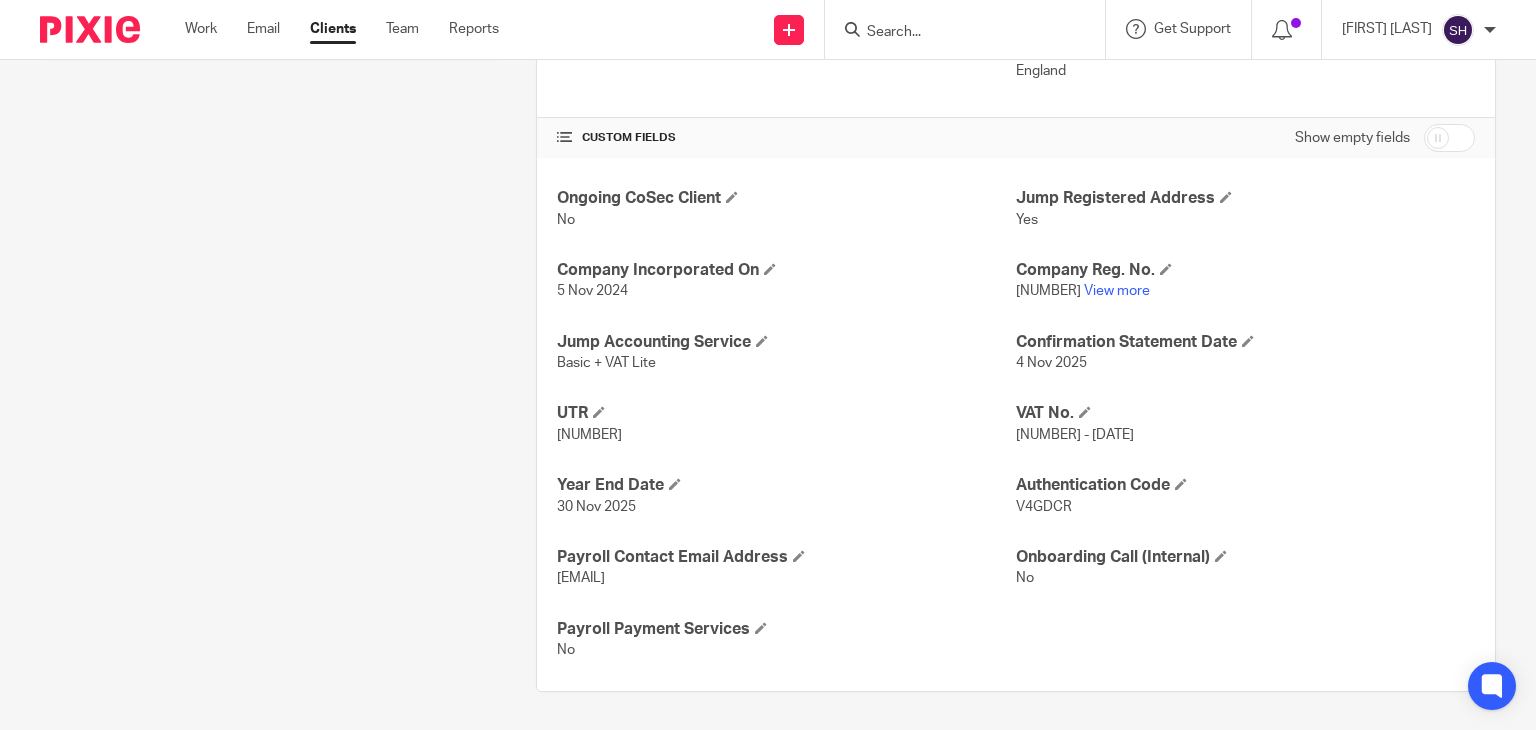 click on "19827 25303" at bounding box center [786, 435] 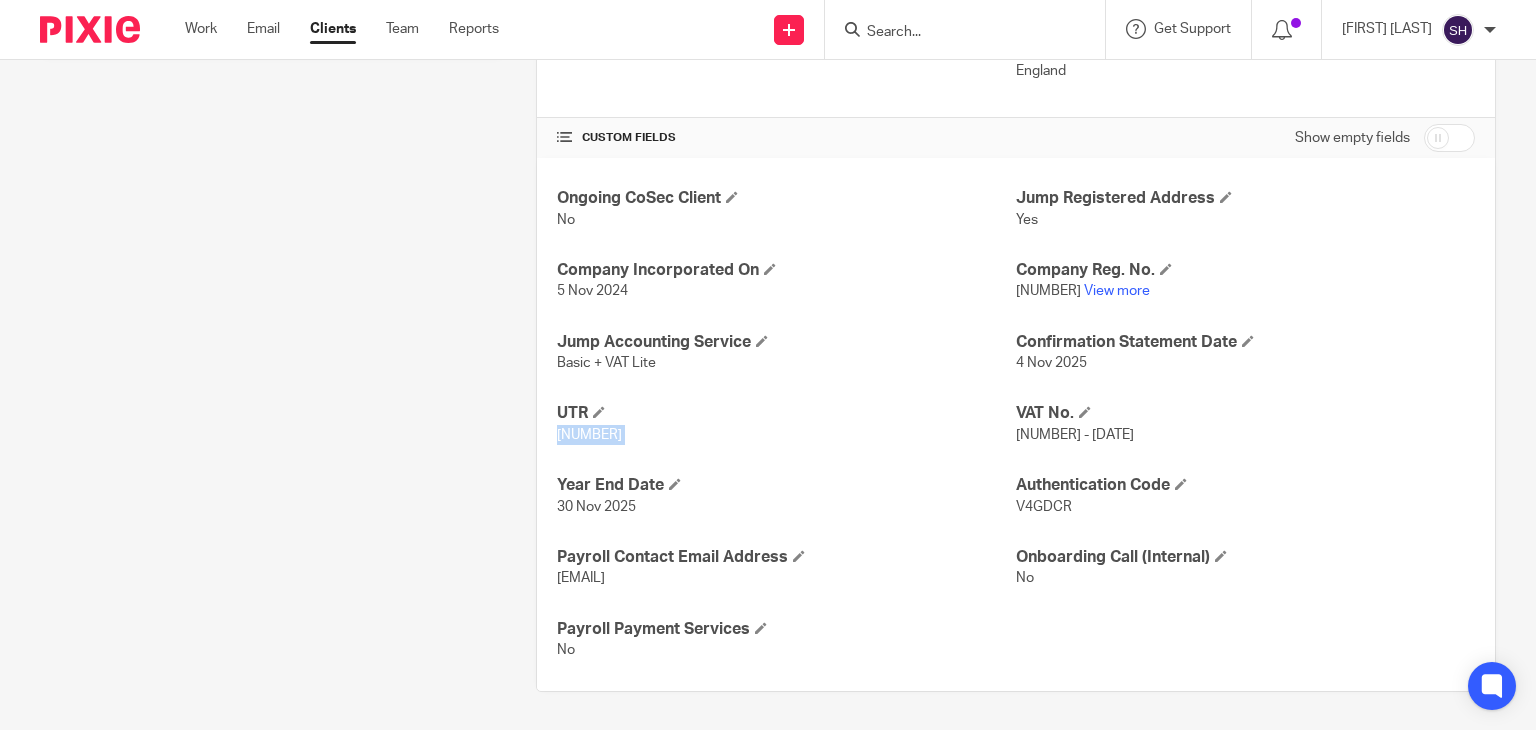 click on "19827 25303" at bounding box center (786, 435) 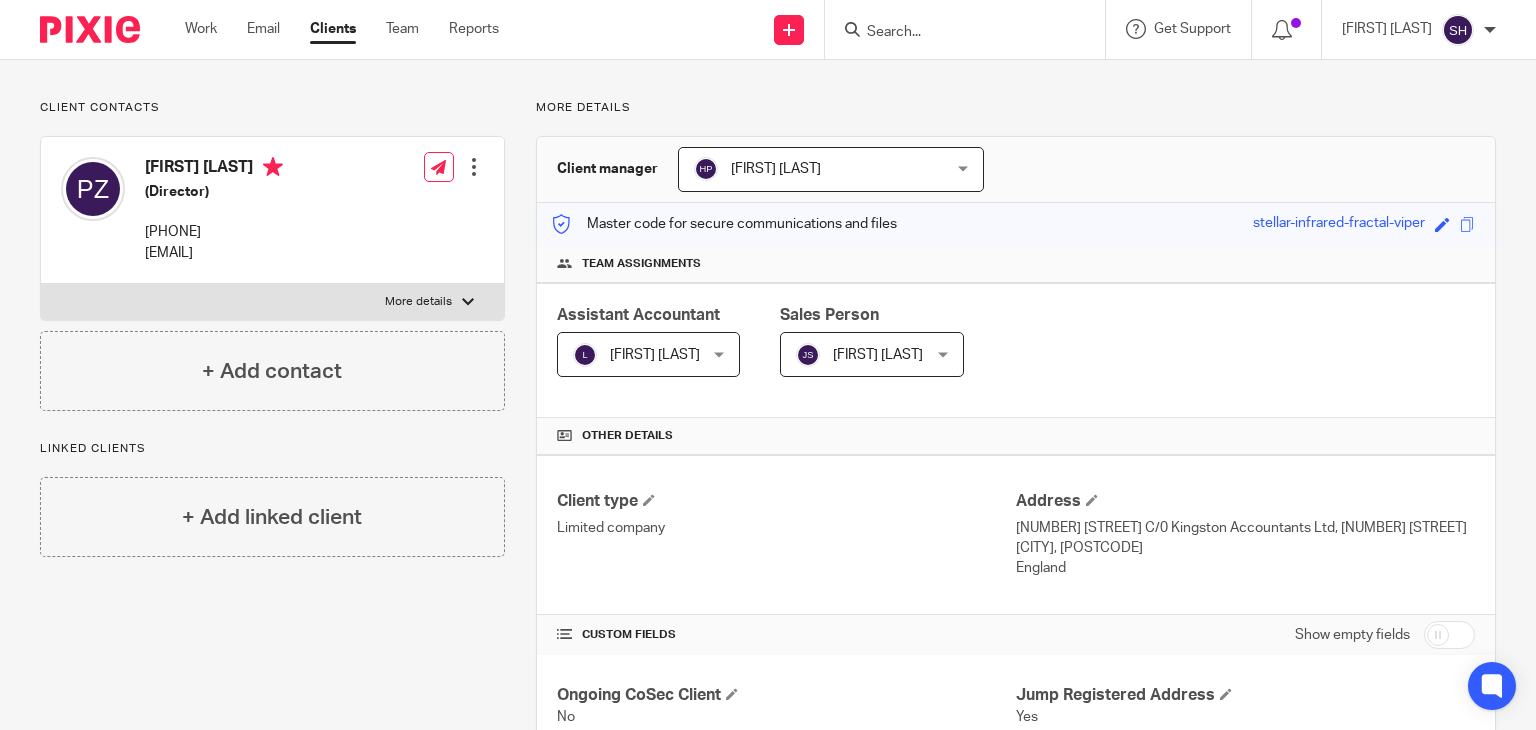 scroll, scrollTop: 0, scrollLeft: 0, axis: both 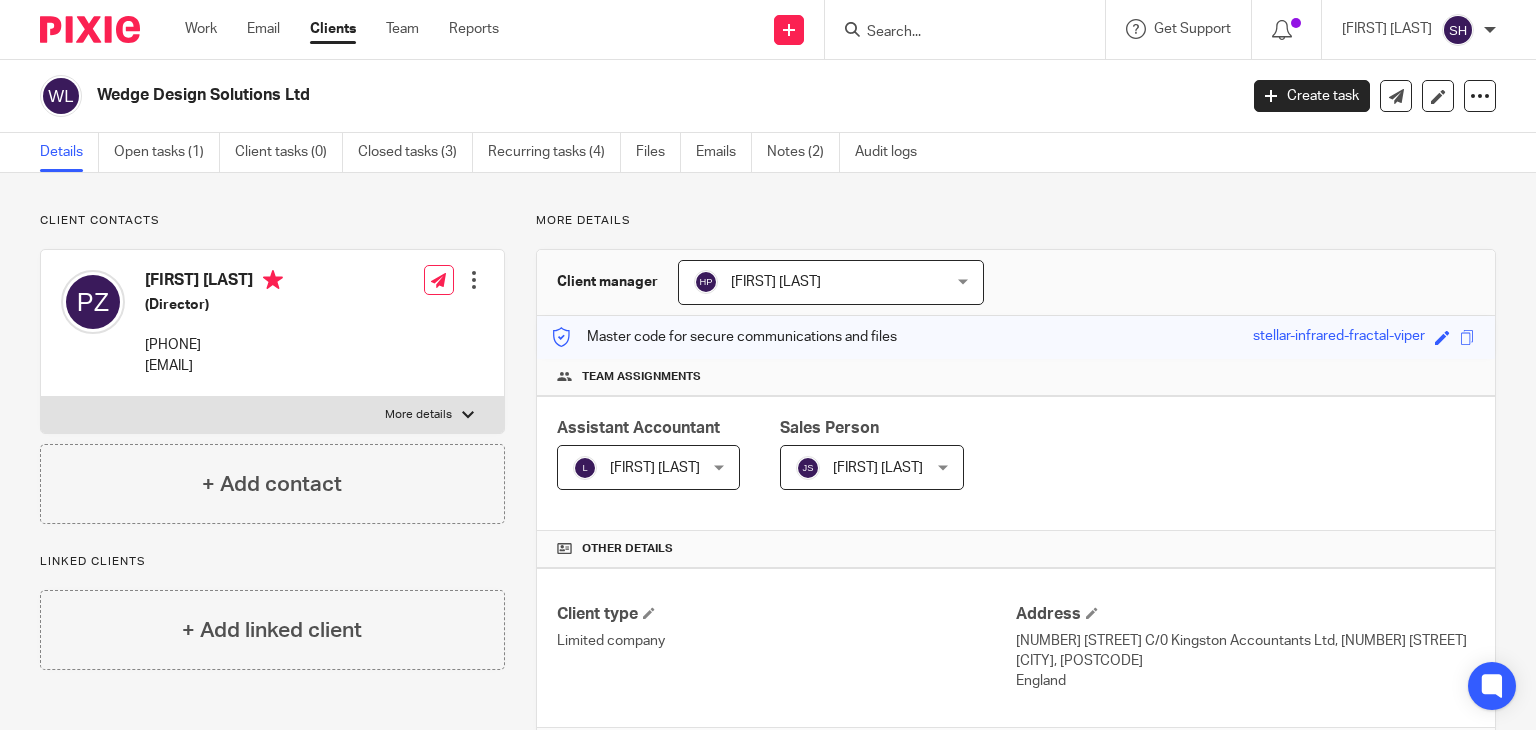 click on "Wedge Design Solutions Ltd" at bounding box center [548, 95] 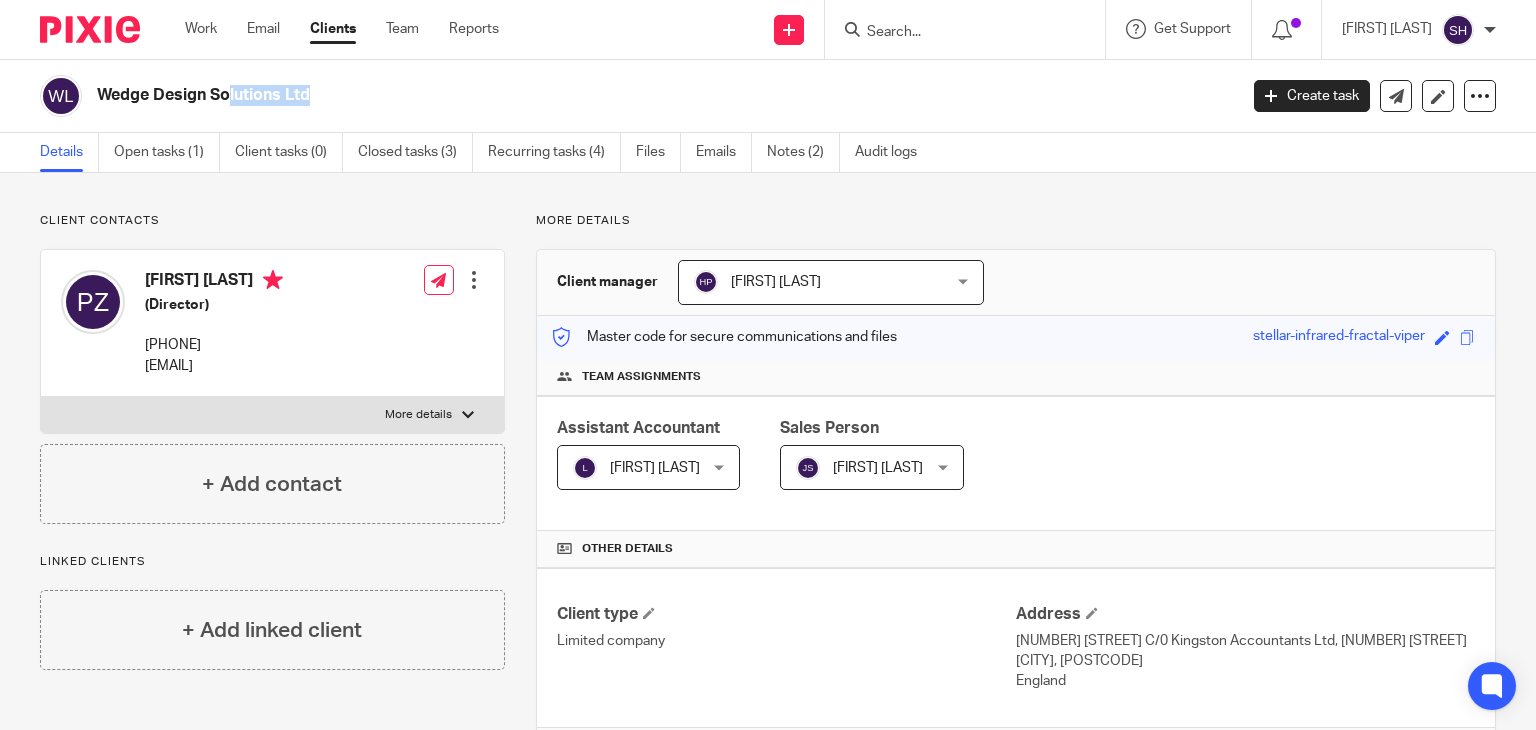 click on "Wedge Design Solutions Ltd" at bounding box center (548, 95) 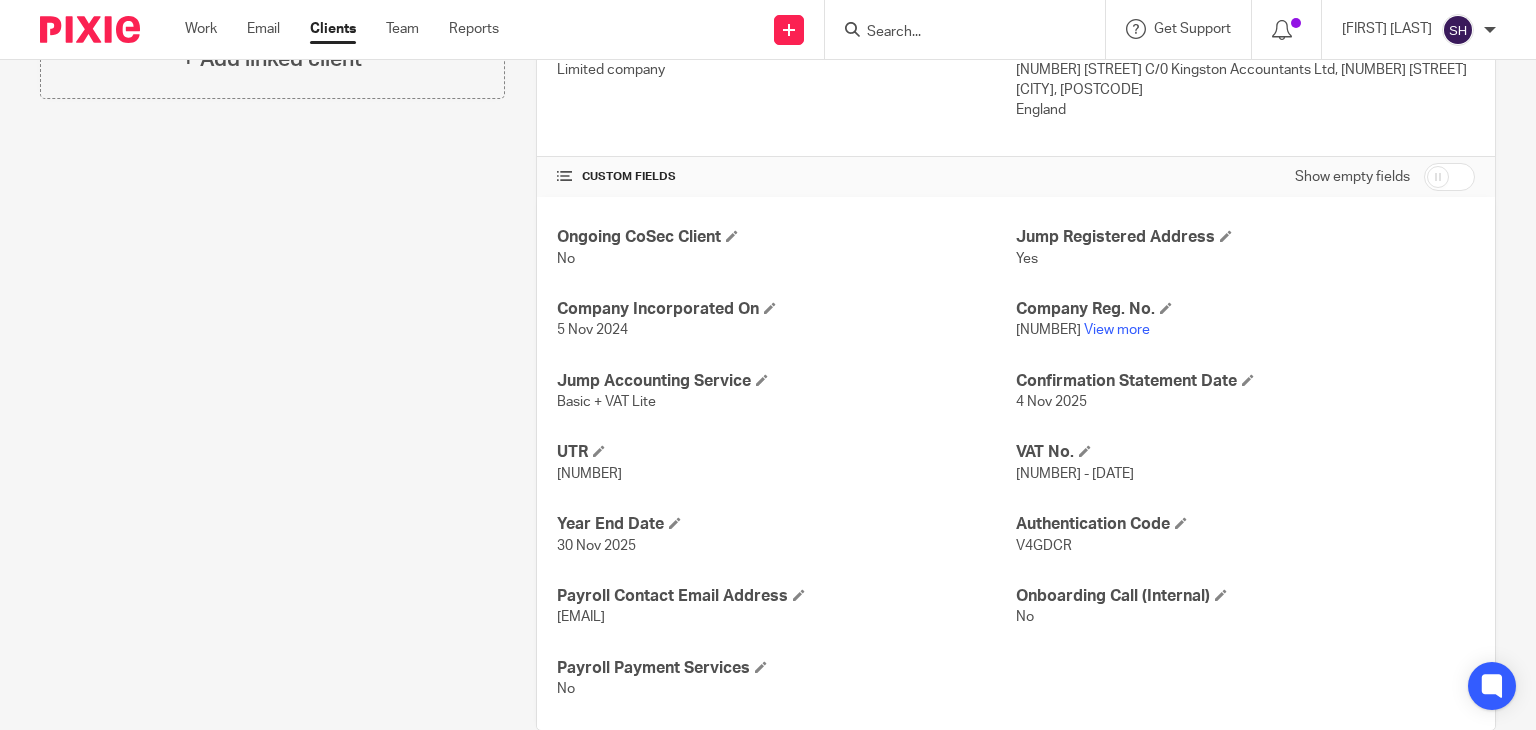 scroll, scrollTop: 610, scrollLeft: 0, axis: vertical 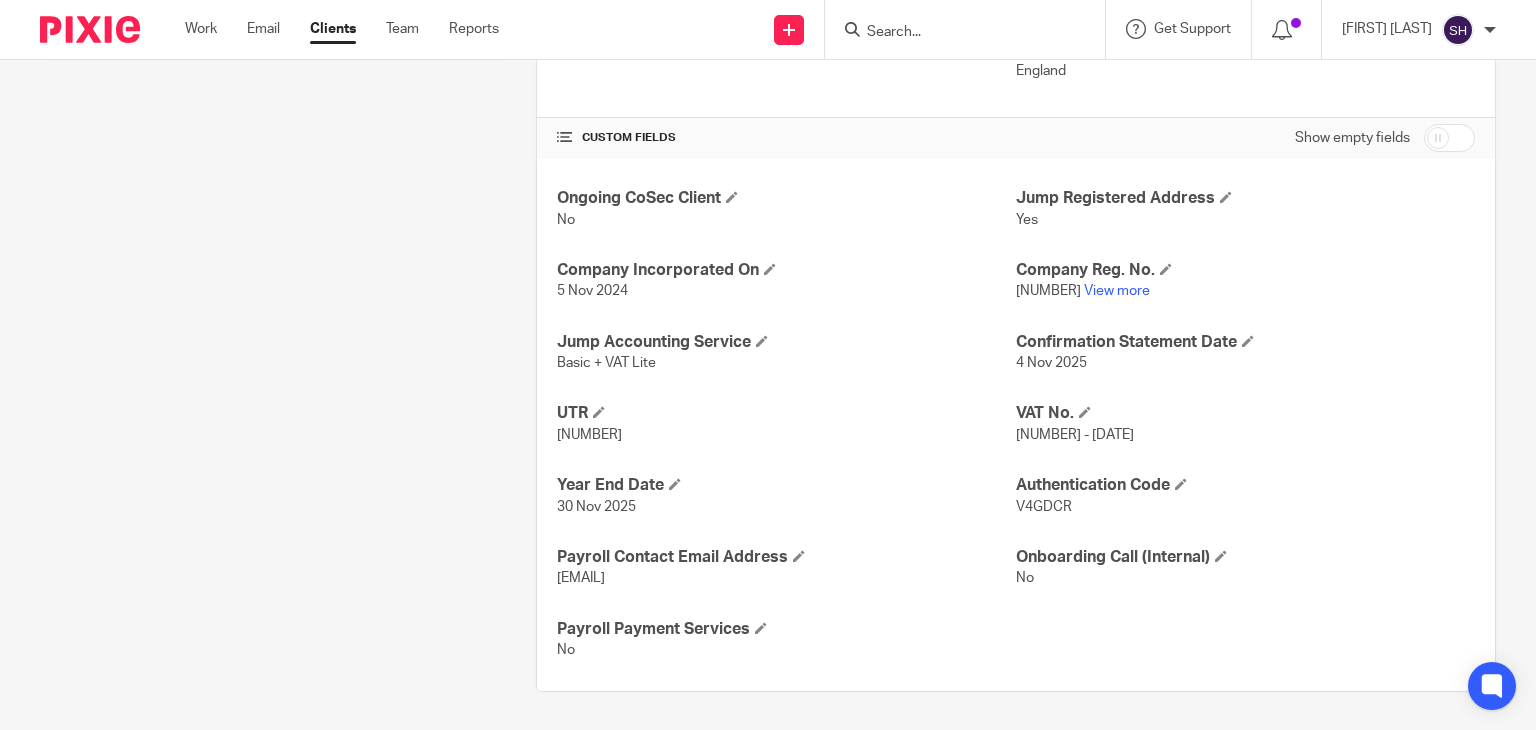 click on "16060746" at bounding box center [1048, 291] 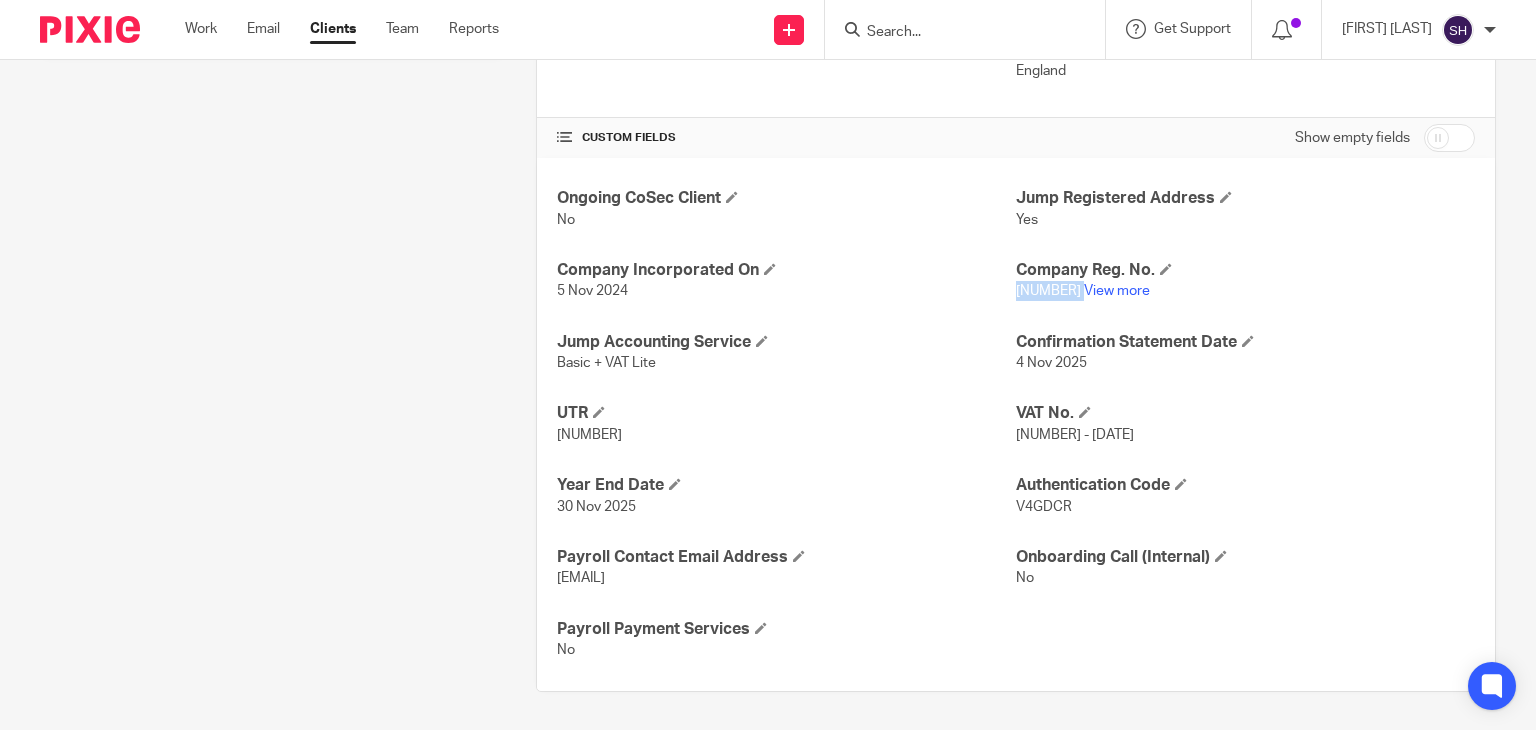 click on "16060746" at bounding box center (1048, 291) 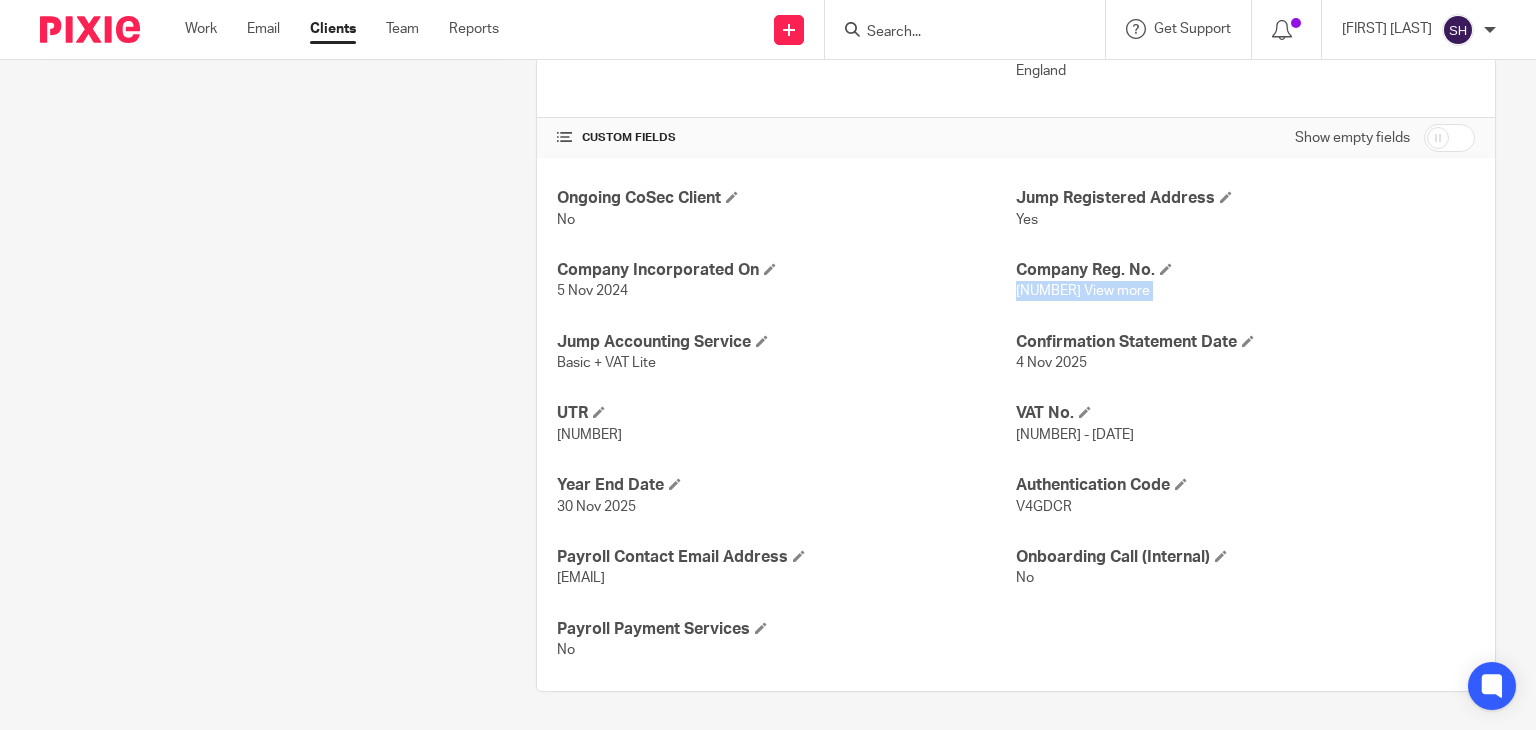 click on "16060746" at bounding box center (1048, 291) 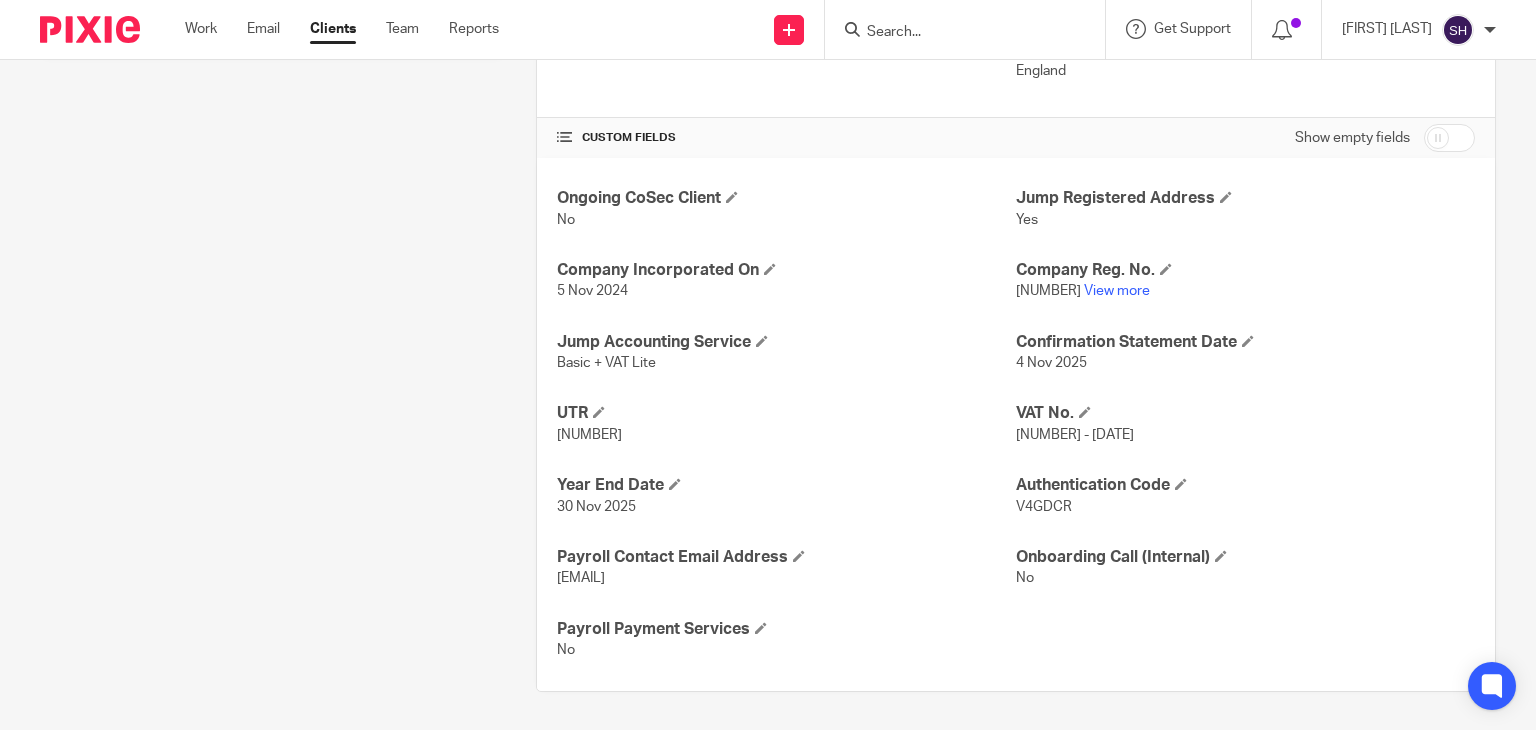 click on "16060746" at bounding box center [1048, 291] 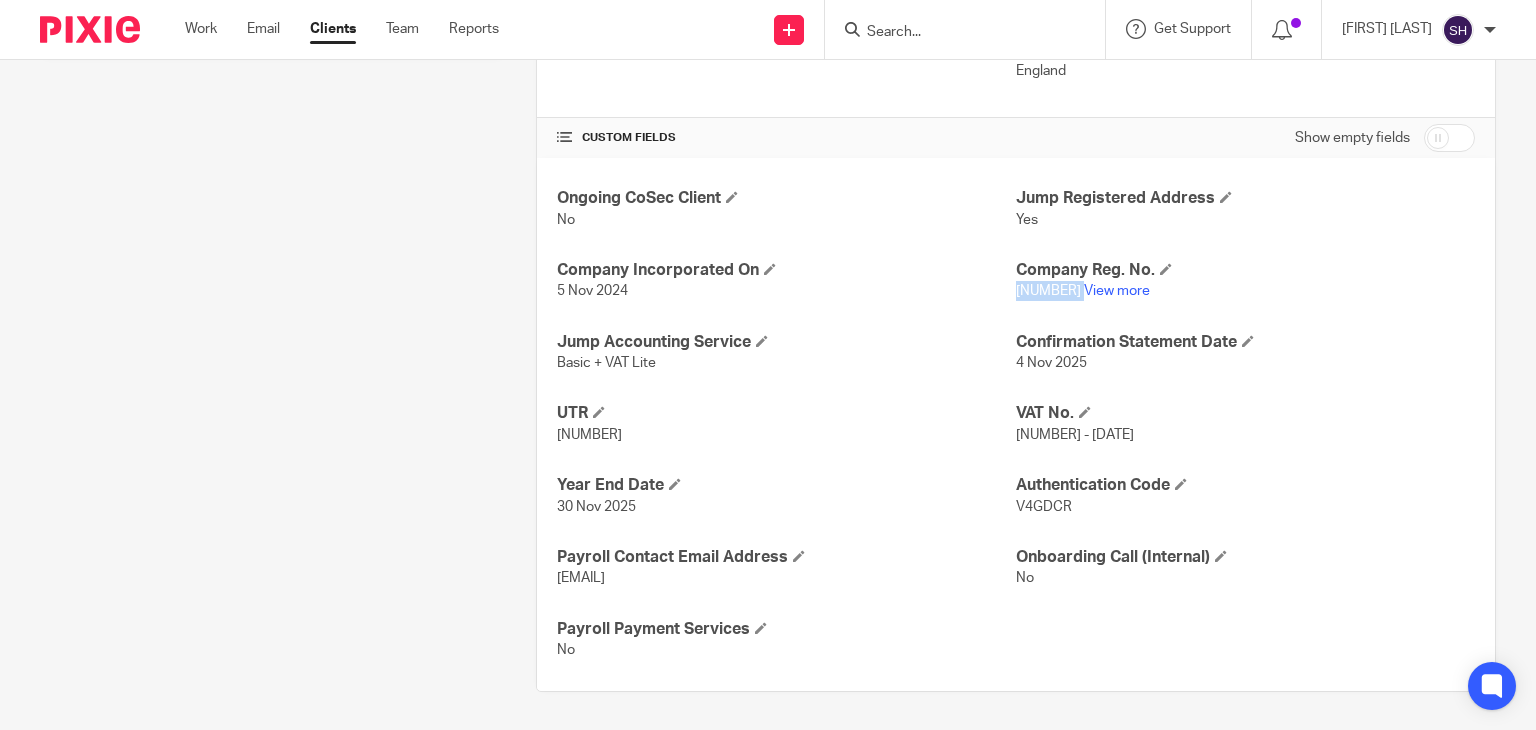 click on "16060746" at bounding box center (1048, 291) 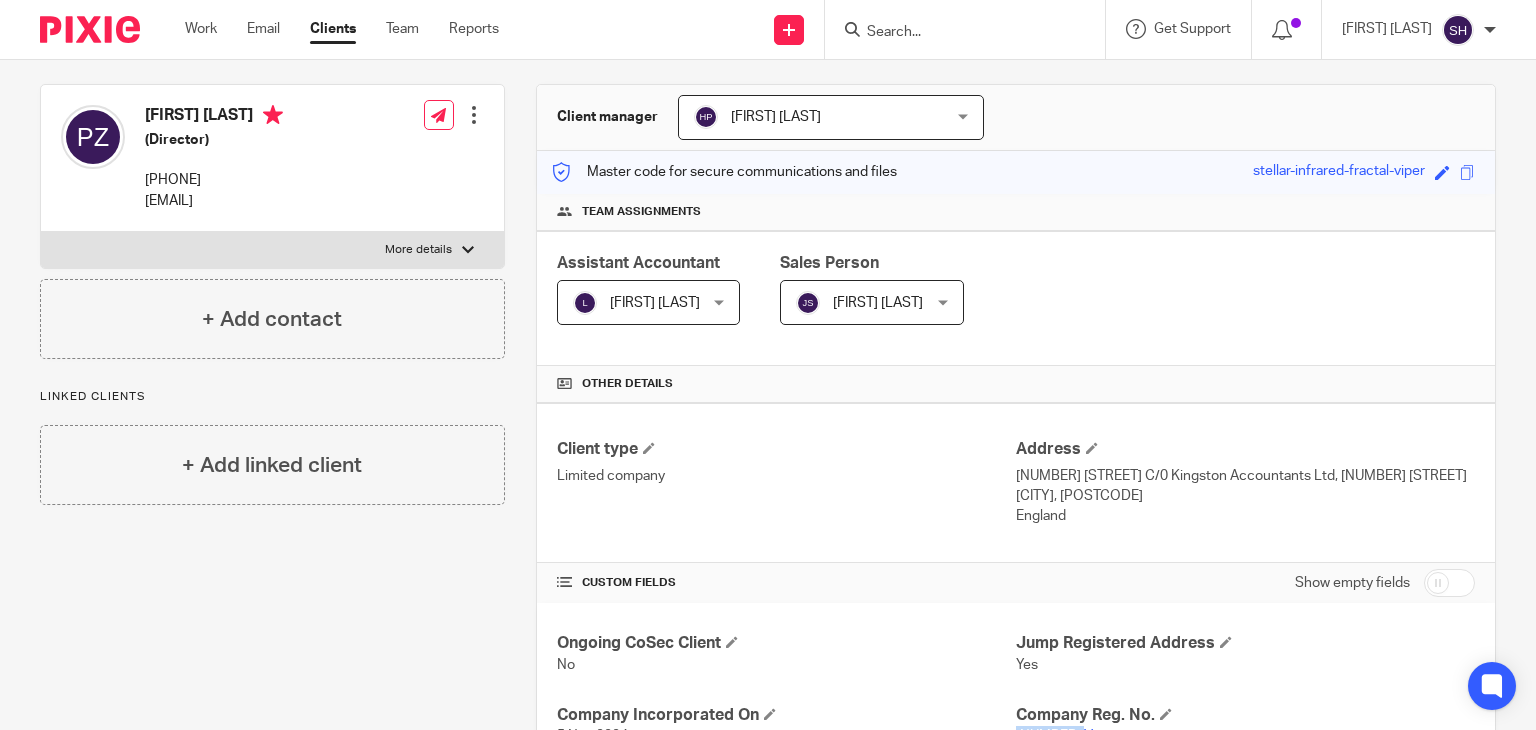 scroll, scrollTop: 0, scrollLeft: 0, axis: both 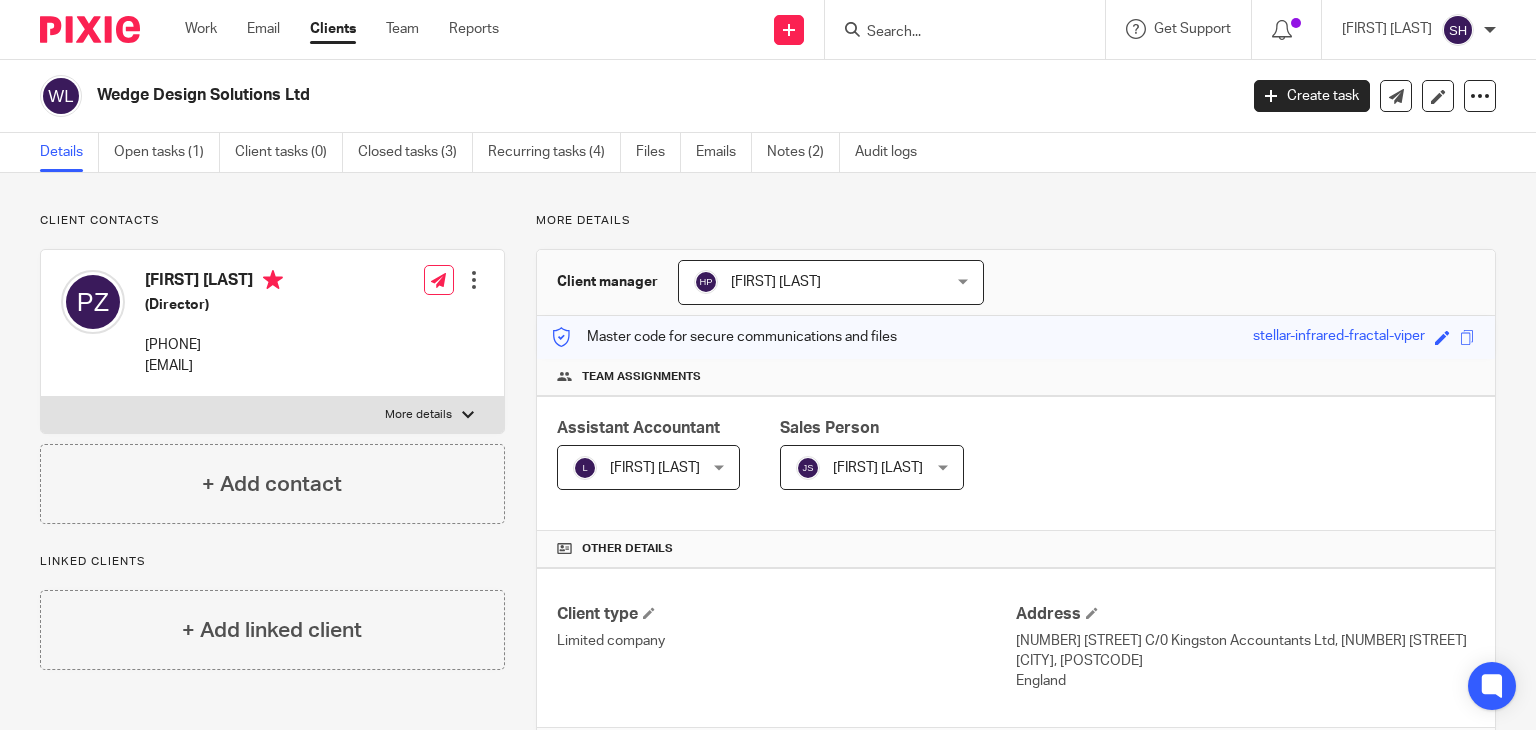 click at bounding box center [955, 33] 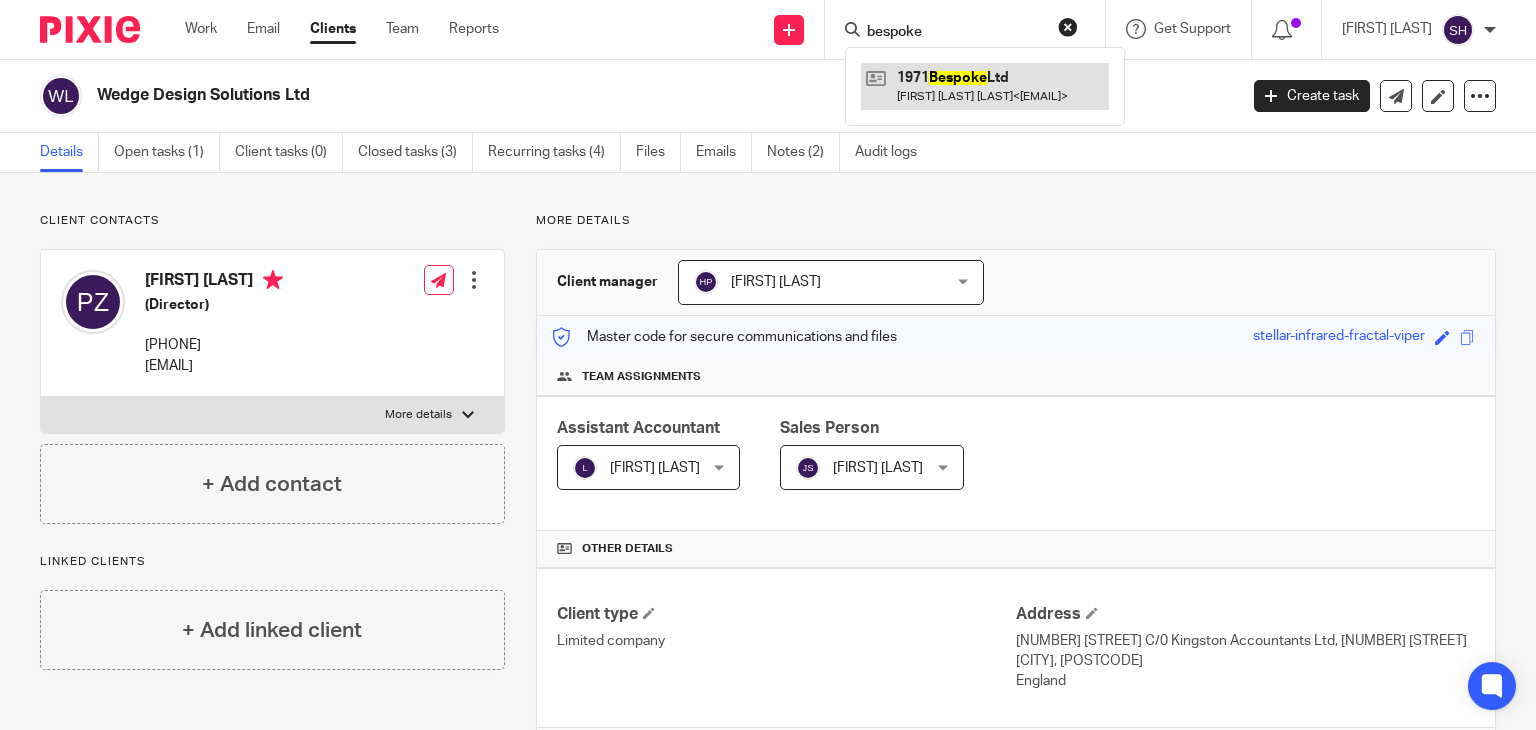 type on "bespoke" 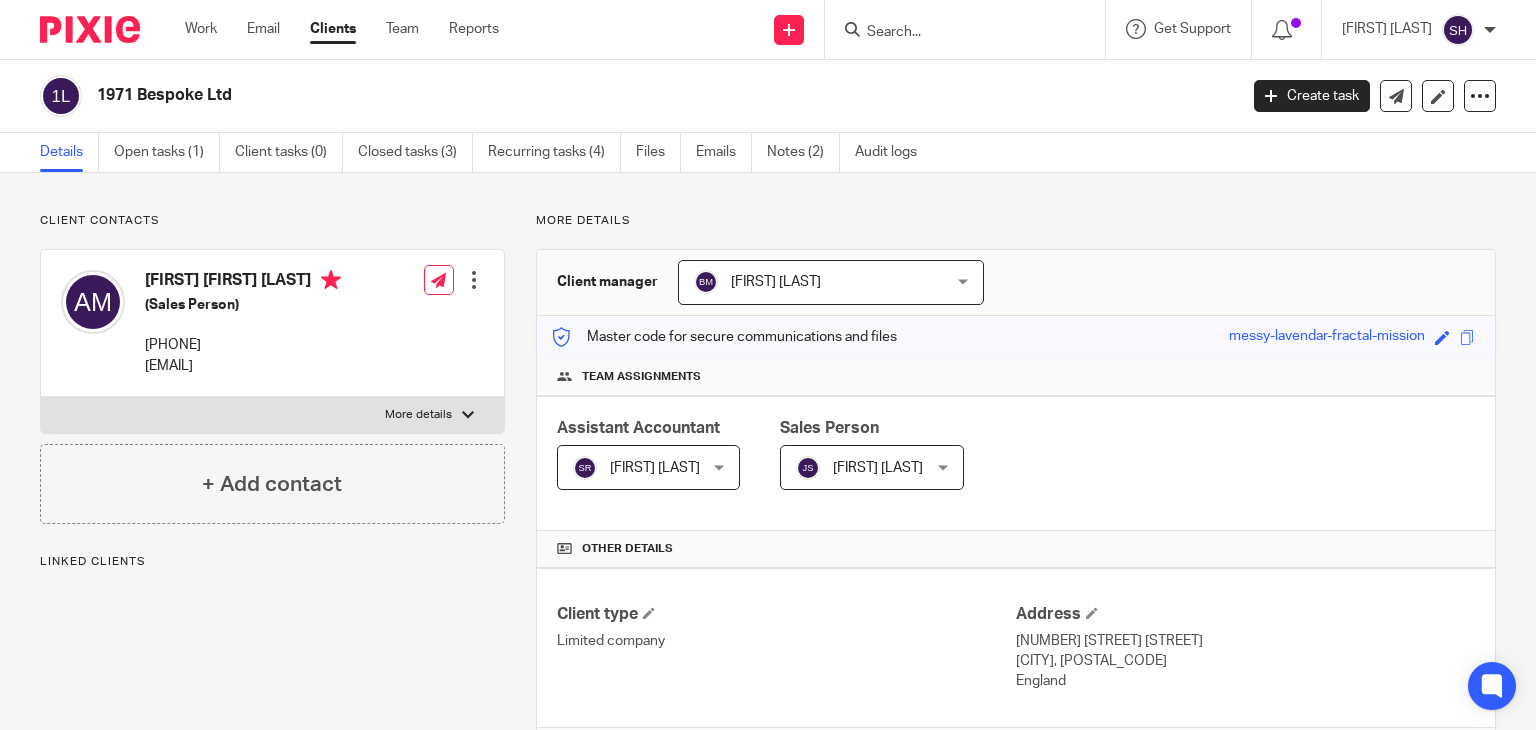scroll, scrollTop: 0, scrollLeft: 0, axis: both 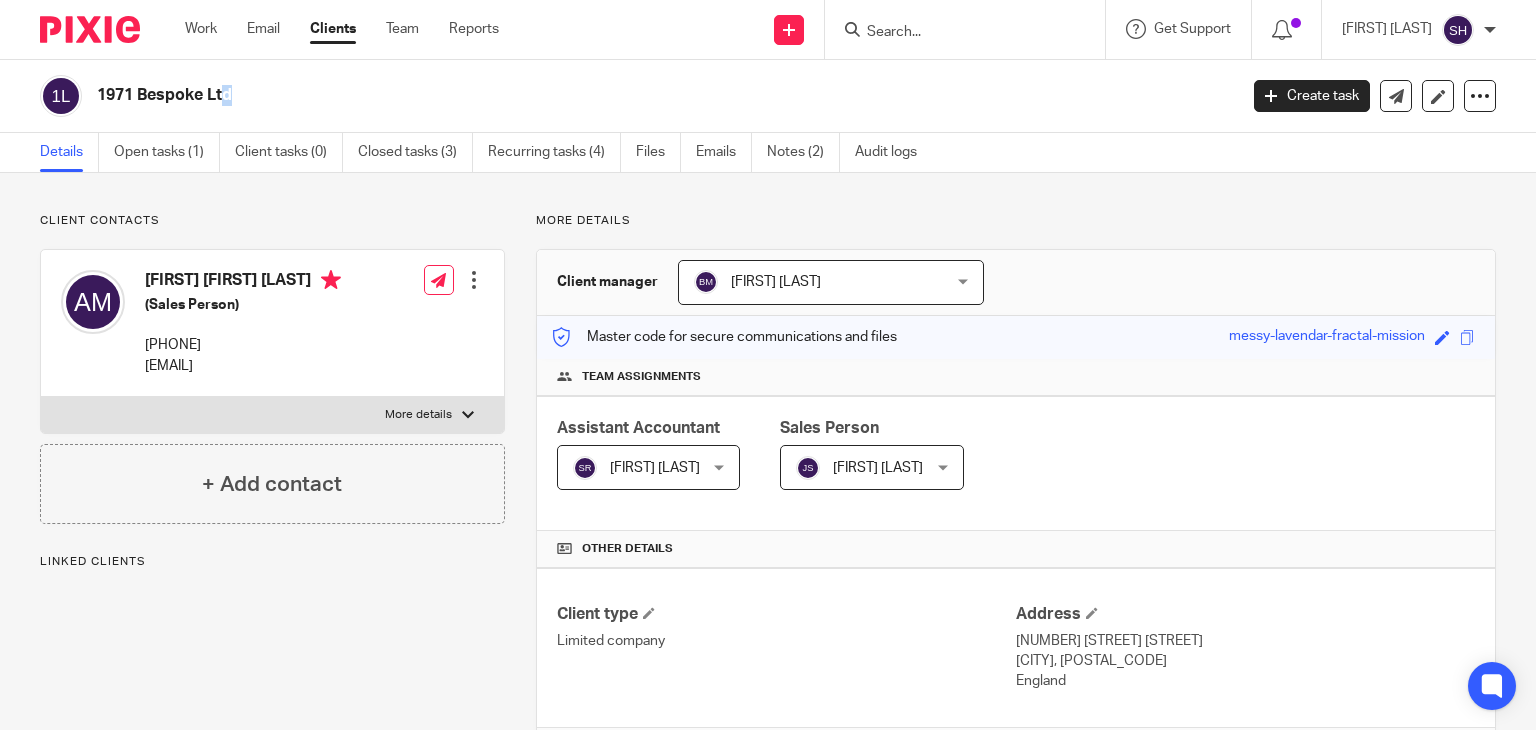 click on "1971 Bespoke Ltd" at bounding box center (548, 95) 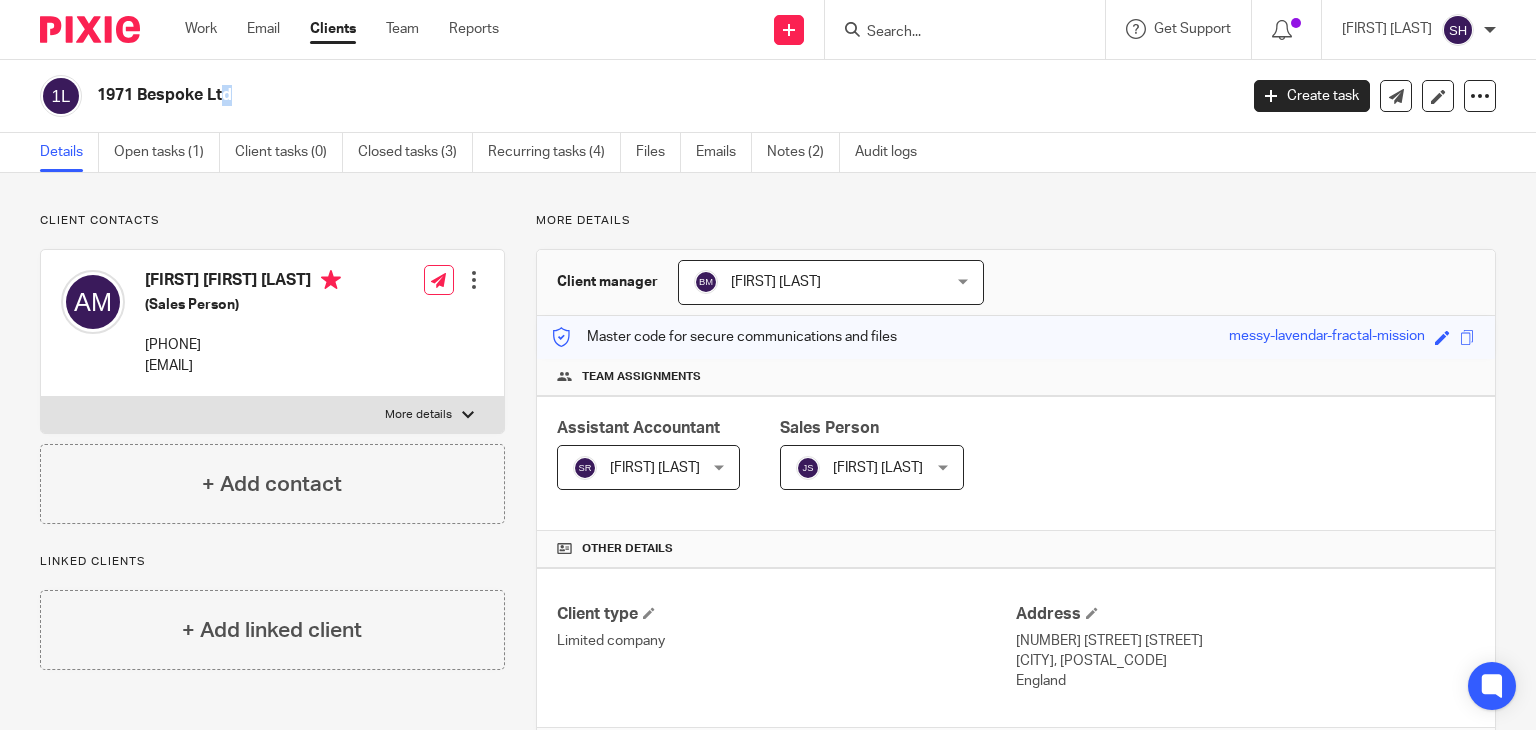 click on "1971 Bespoke Ltd" at bounding box center (548, 95) 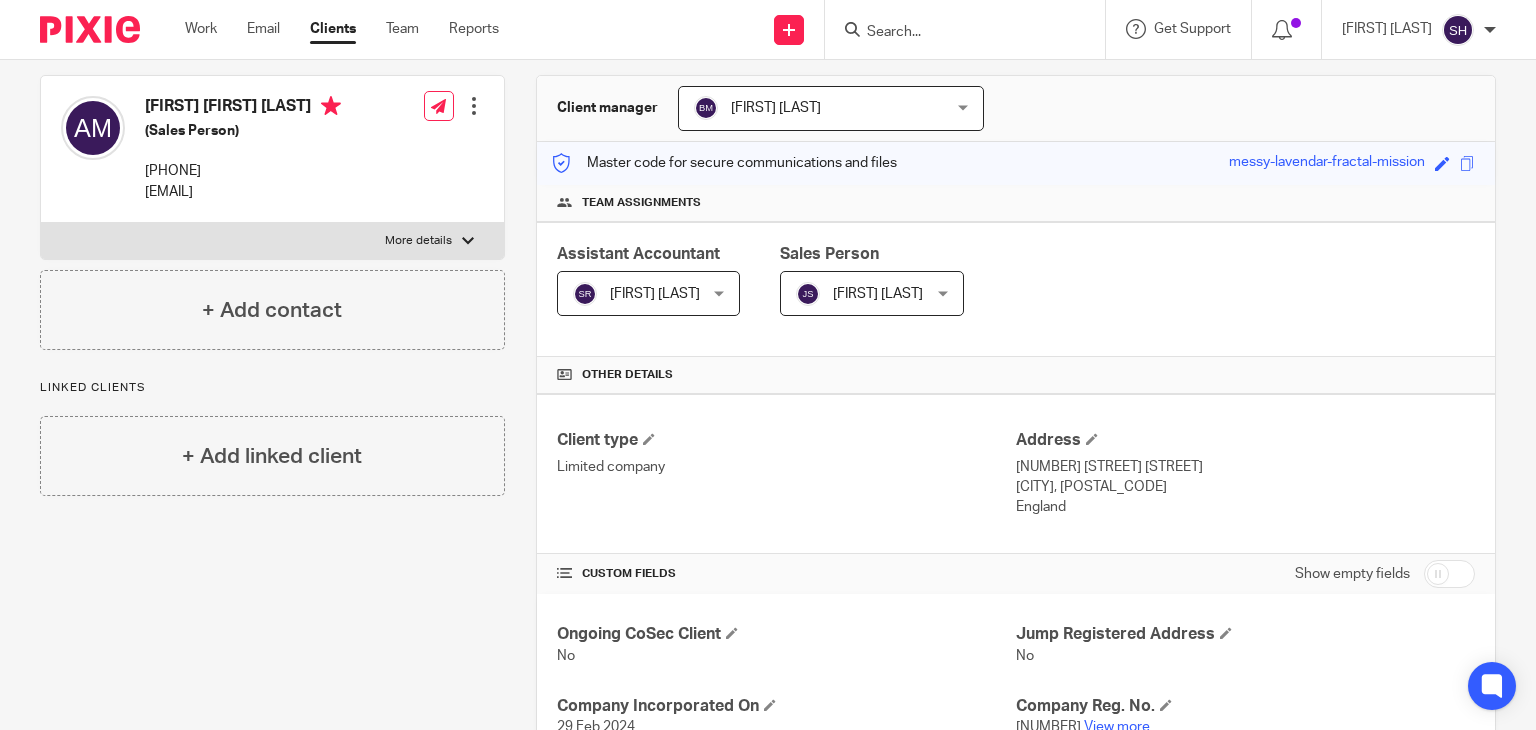 scroll, scrollTop: 0, scrollLeft: 0, axis: both 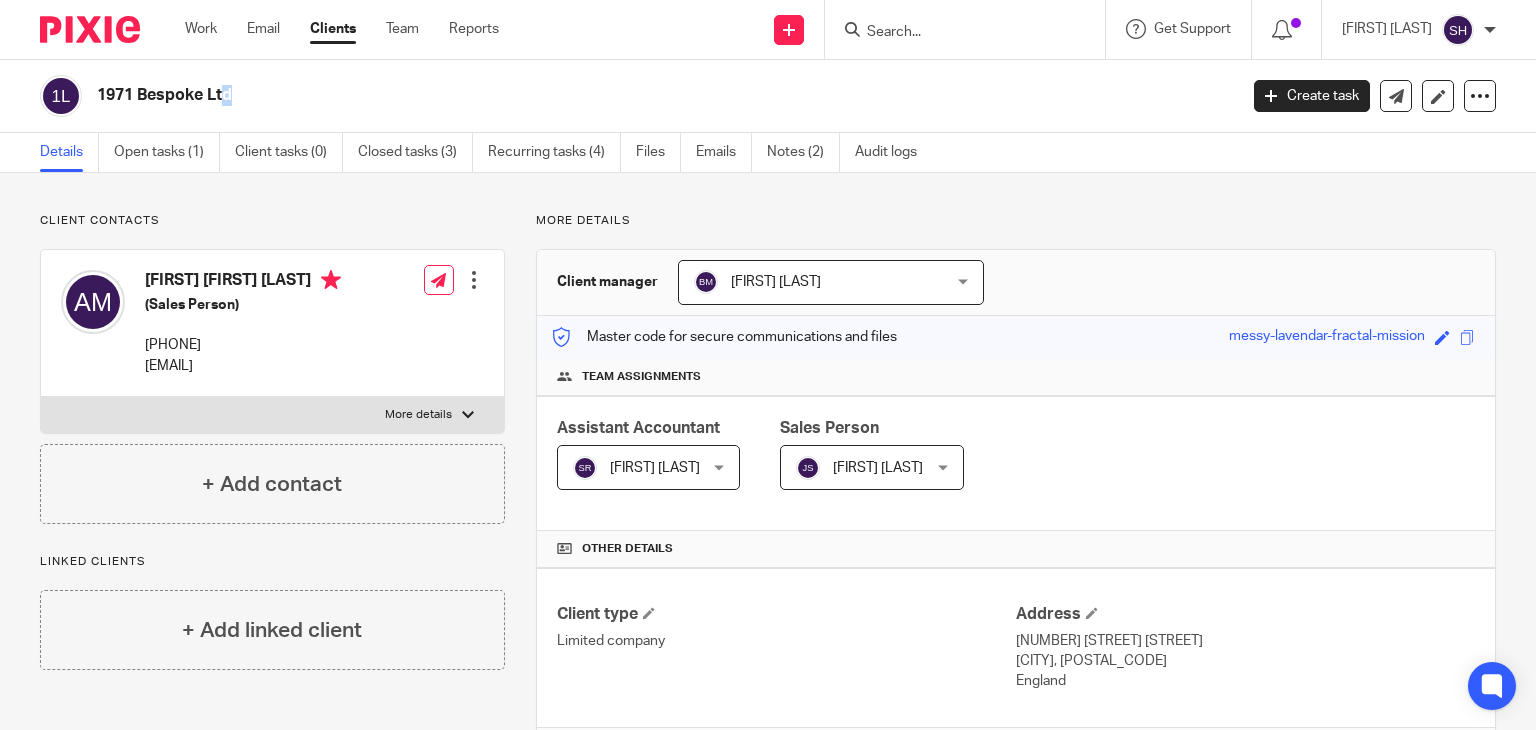 copy on "[COMPANY_NAME]
Create task
Update from Companies House
Export data
Merge
Archive client" 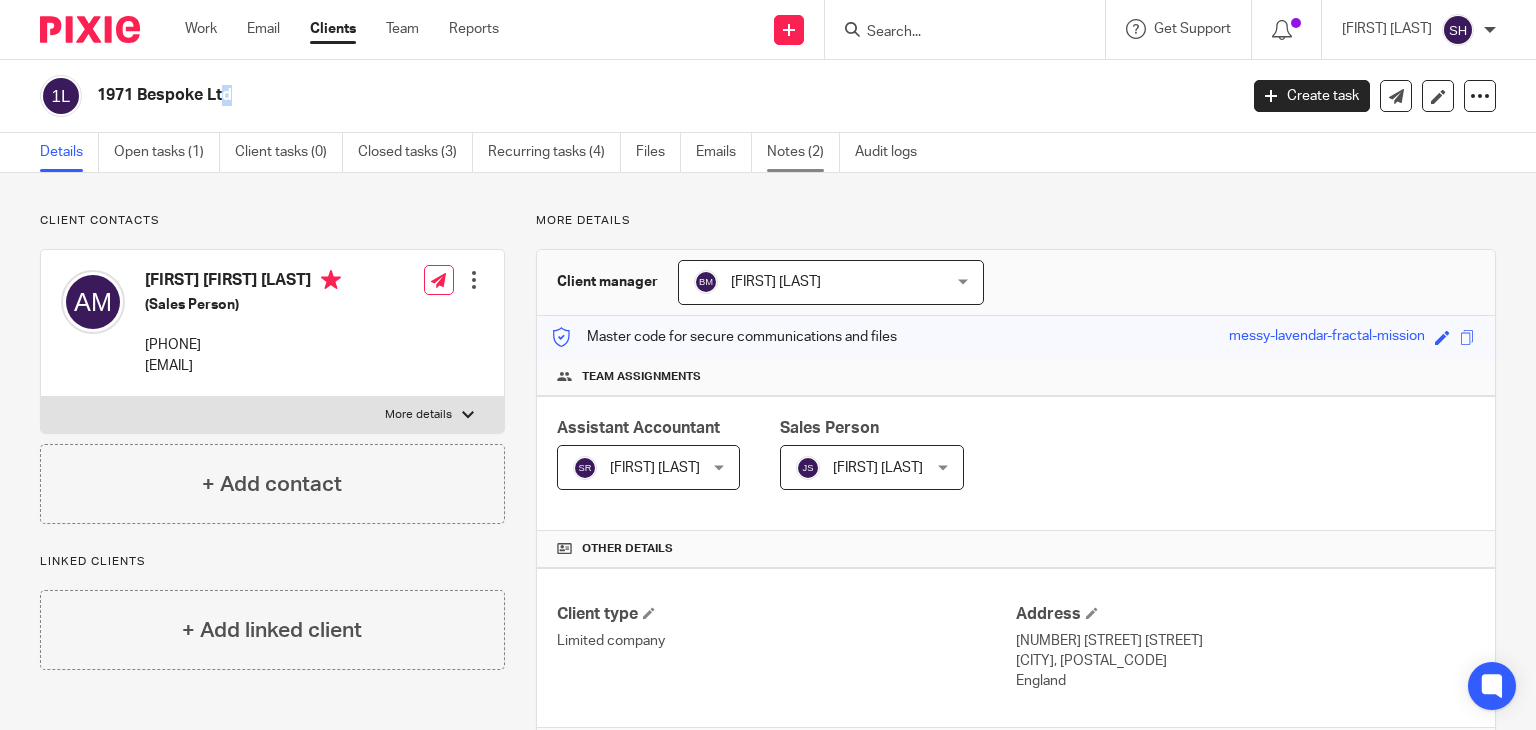 click on "Notes (2)" at bounding box center (803, 152) 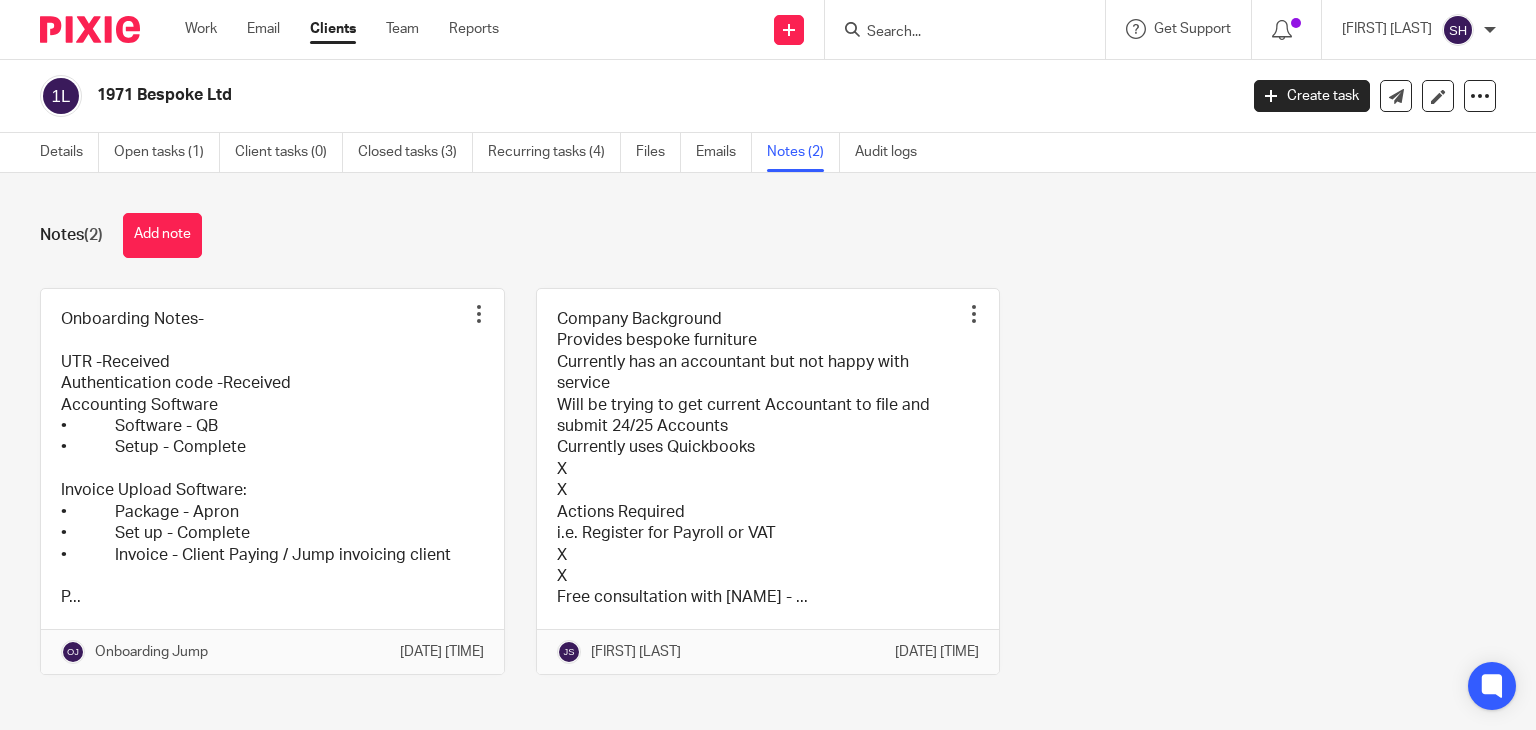 scroll, scrollTop: 0, scrollLeft: 0, axis: both 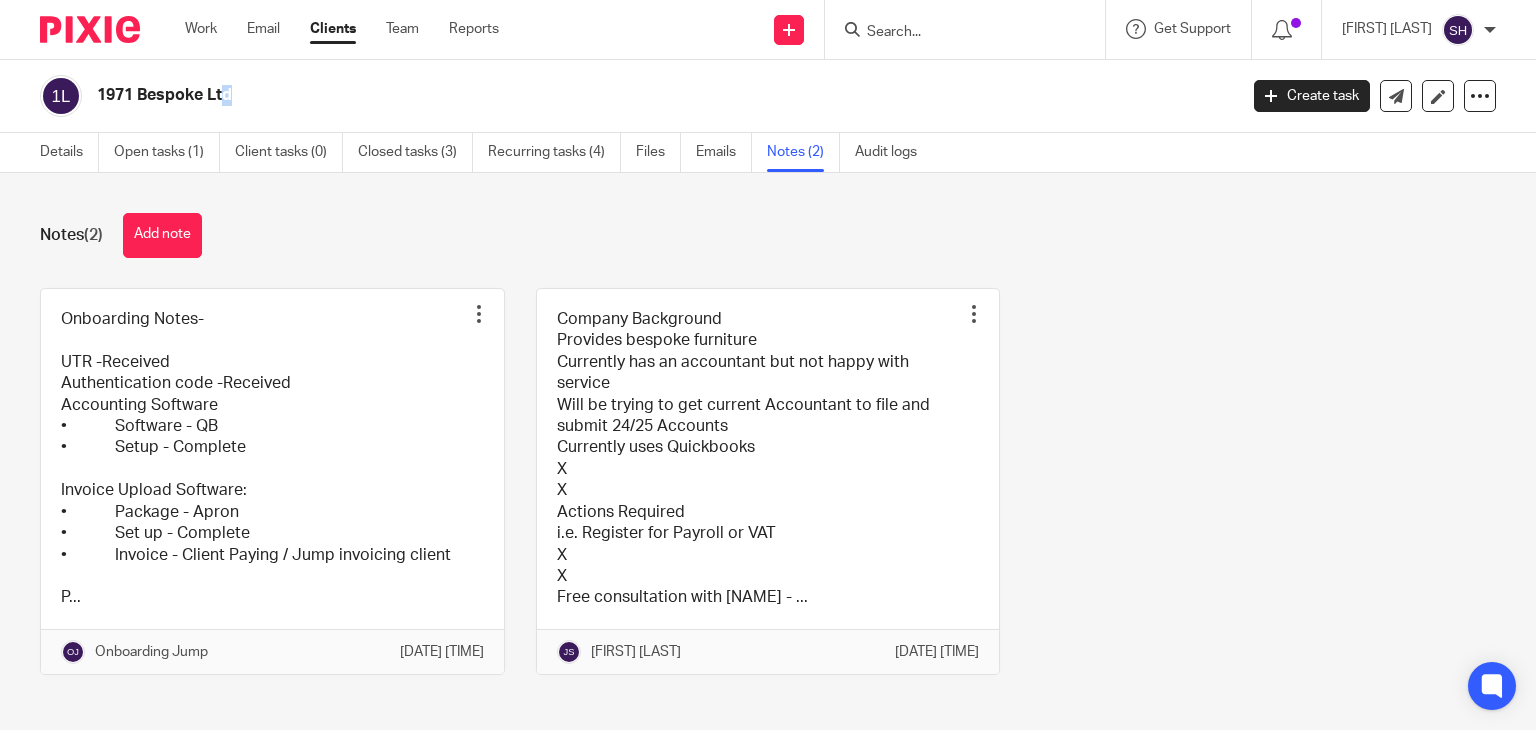 click on "1971 Bespoke Ltd" at bounding box center [632, 96] 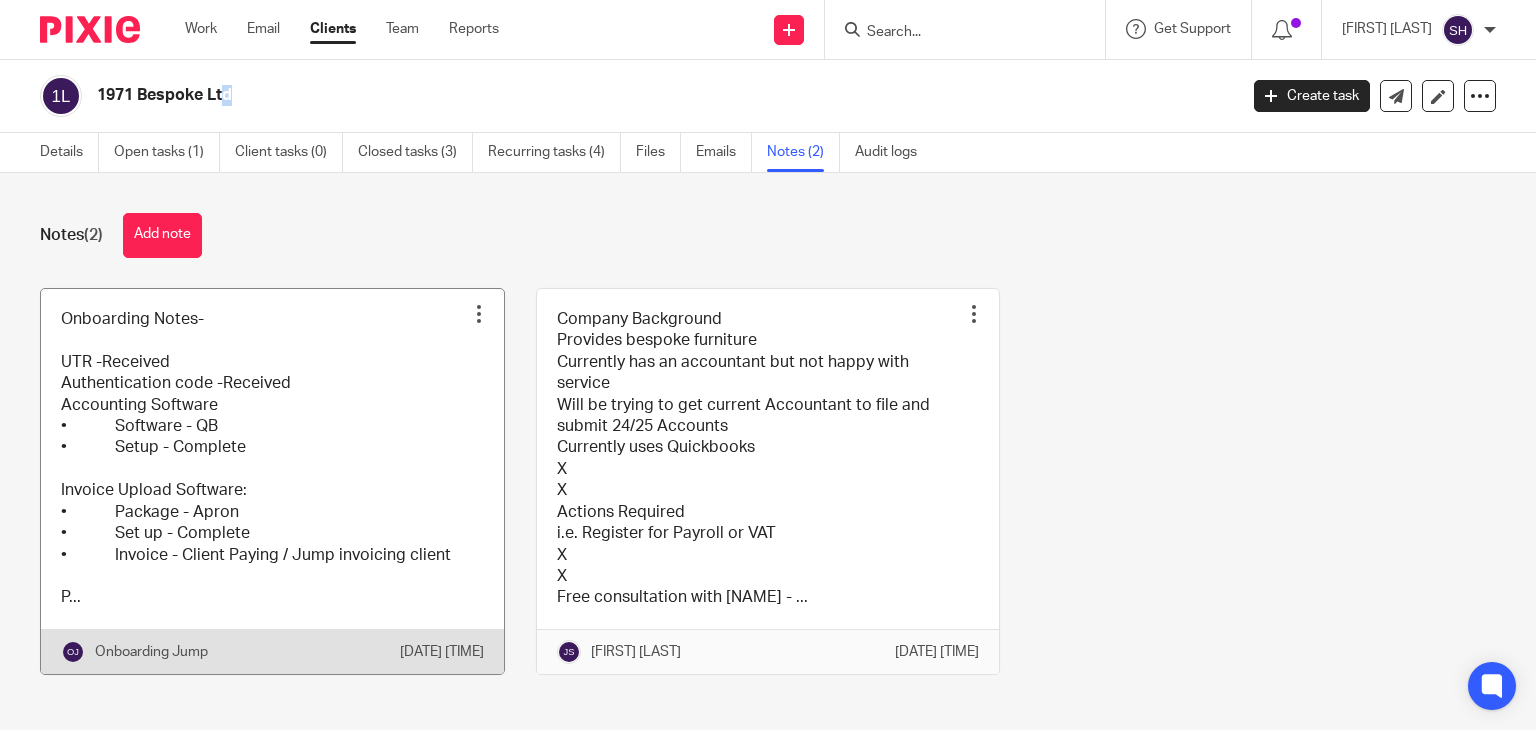 scroll, scrollTop: 36, scrollLeft: 0, axis: vertical 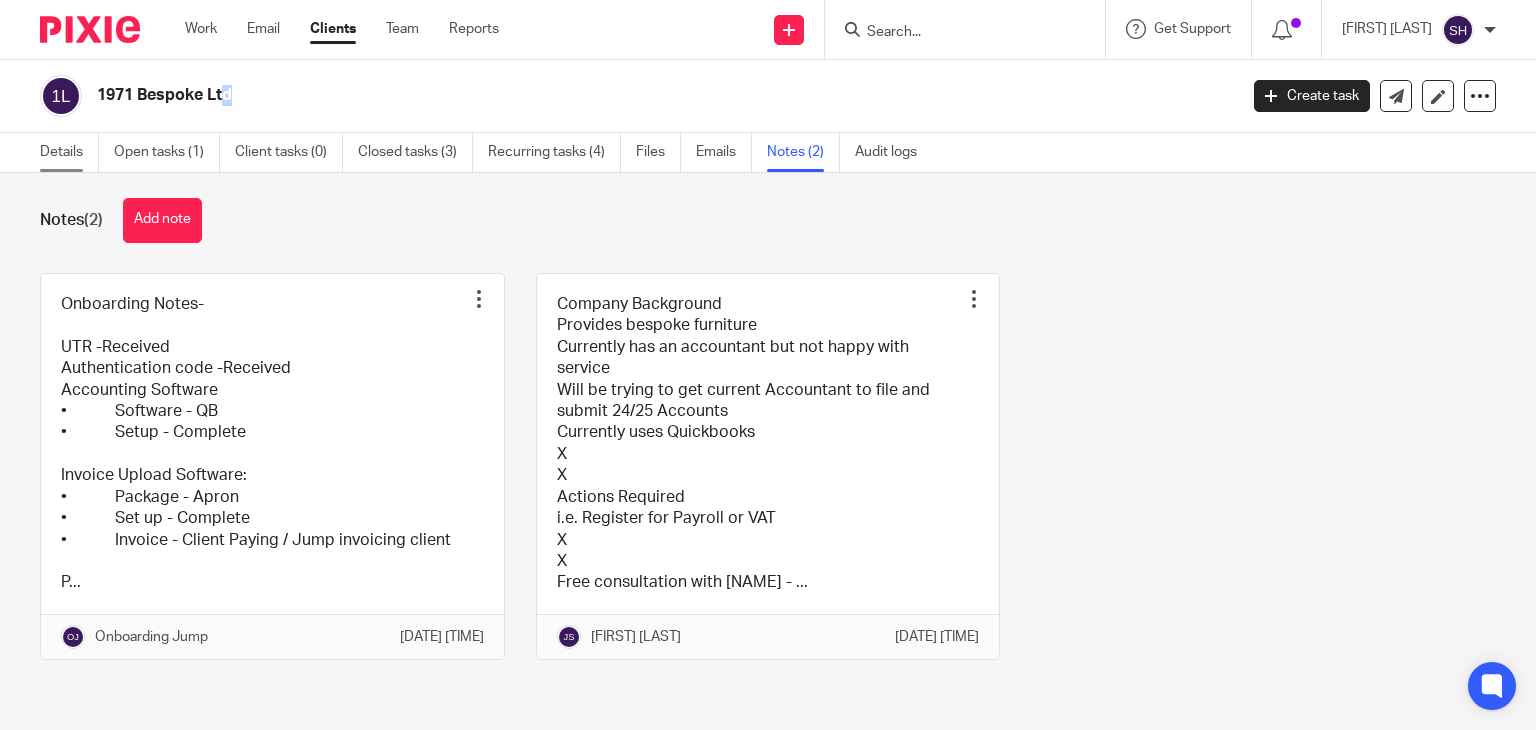 click on "Details" at bounding box center (69, 152) 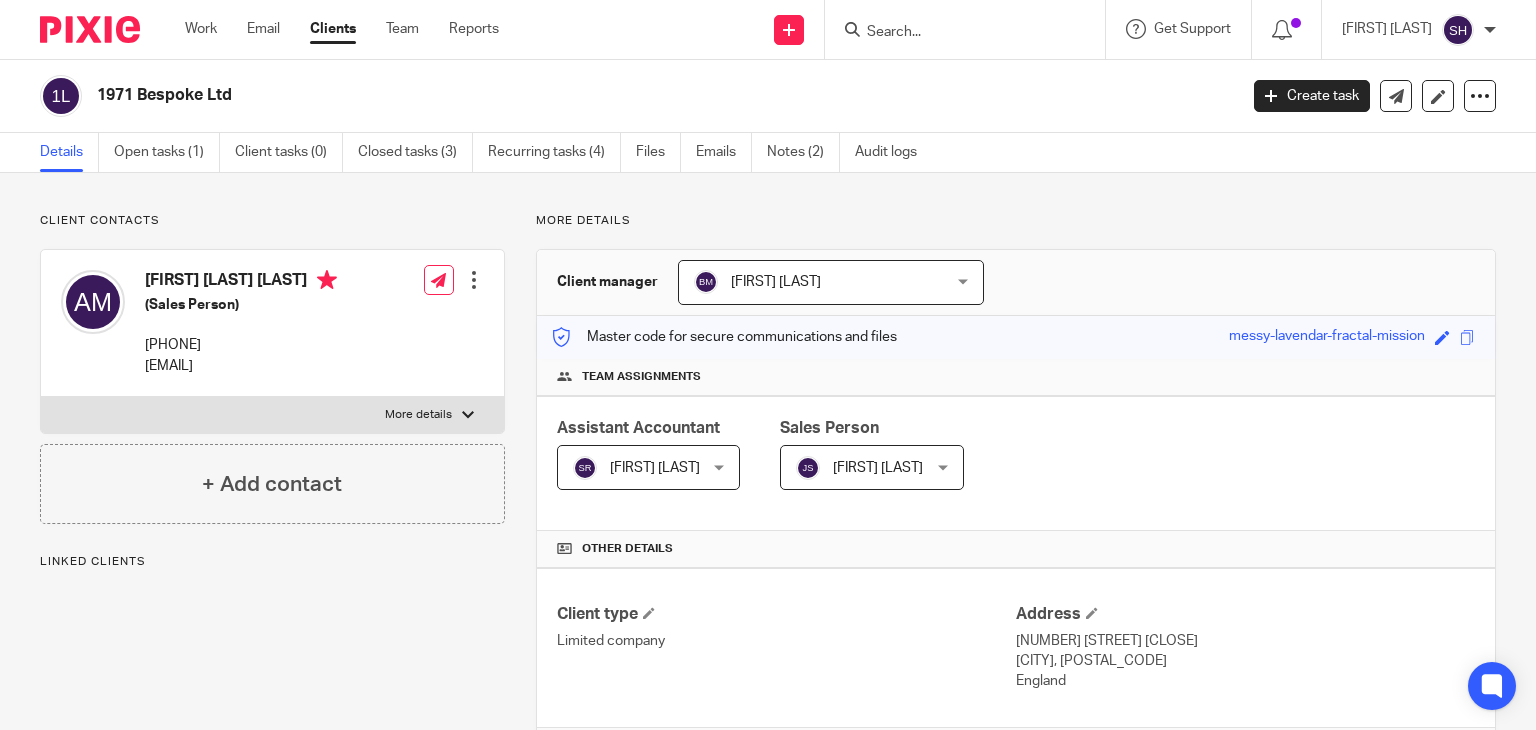 scroll, scrollTop: 0, scrollLeft: 0, axis: both 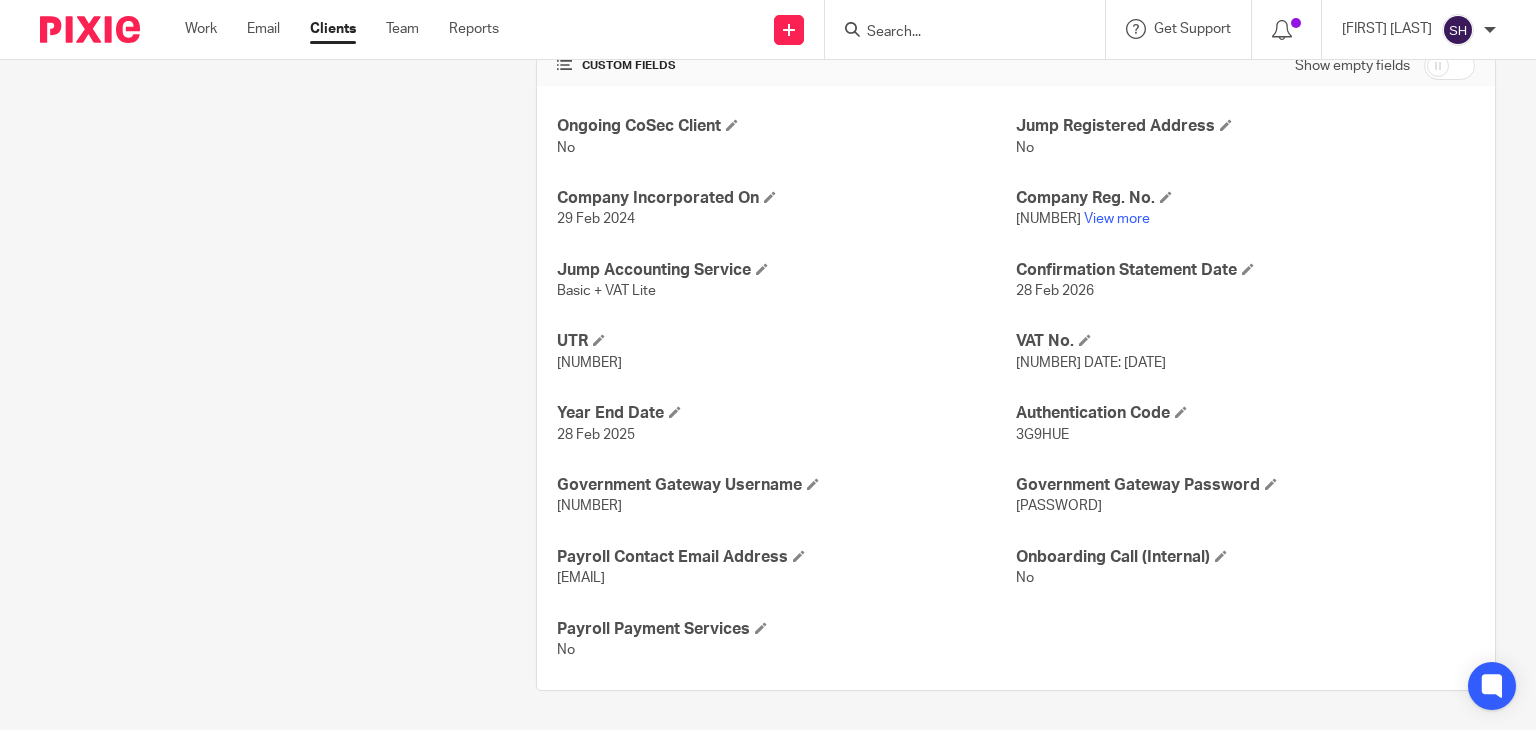drag, startPoint x: 547, startPoint y: 325, endPoint x: 976, endPoint y: 582, distance: 500.09 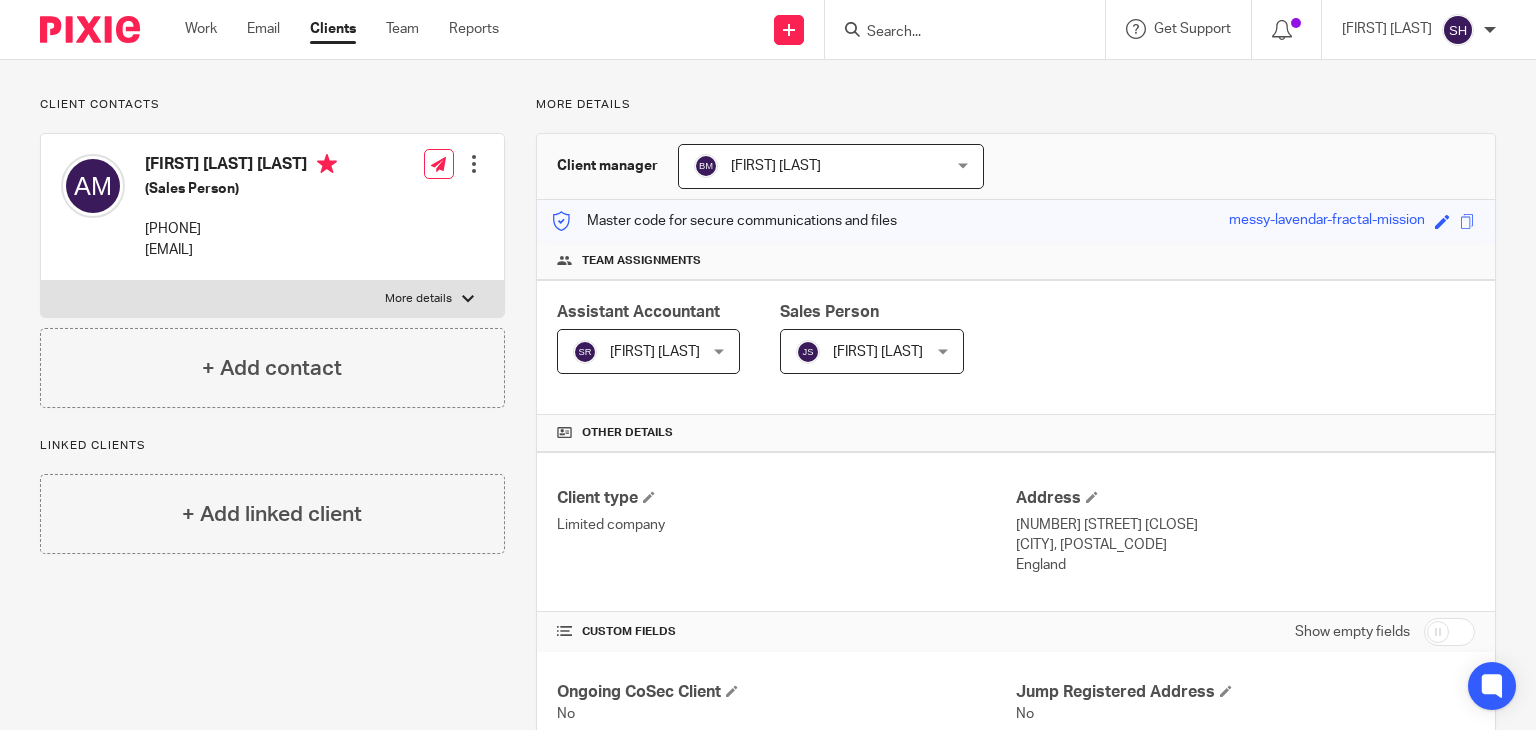 scroll, scrollTop: 23, scrollLeft: 0, axis: vertical 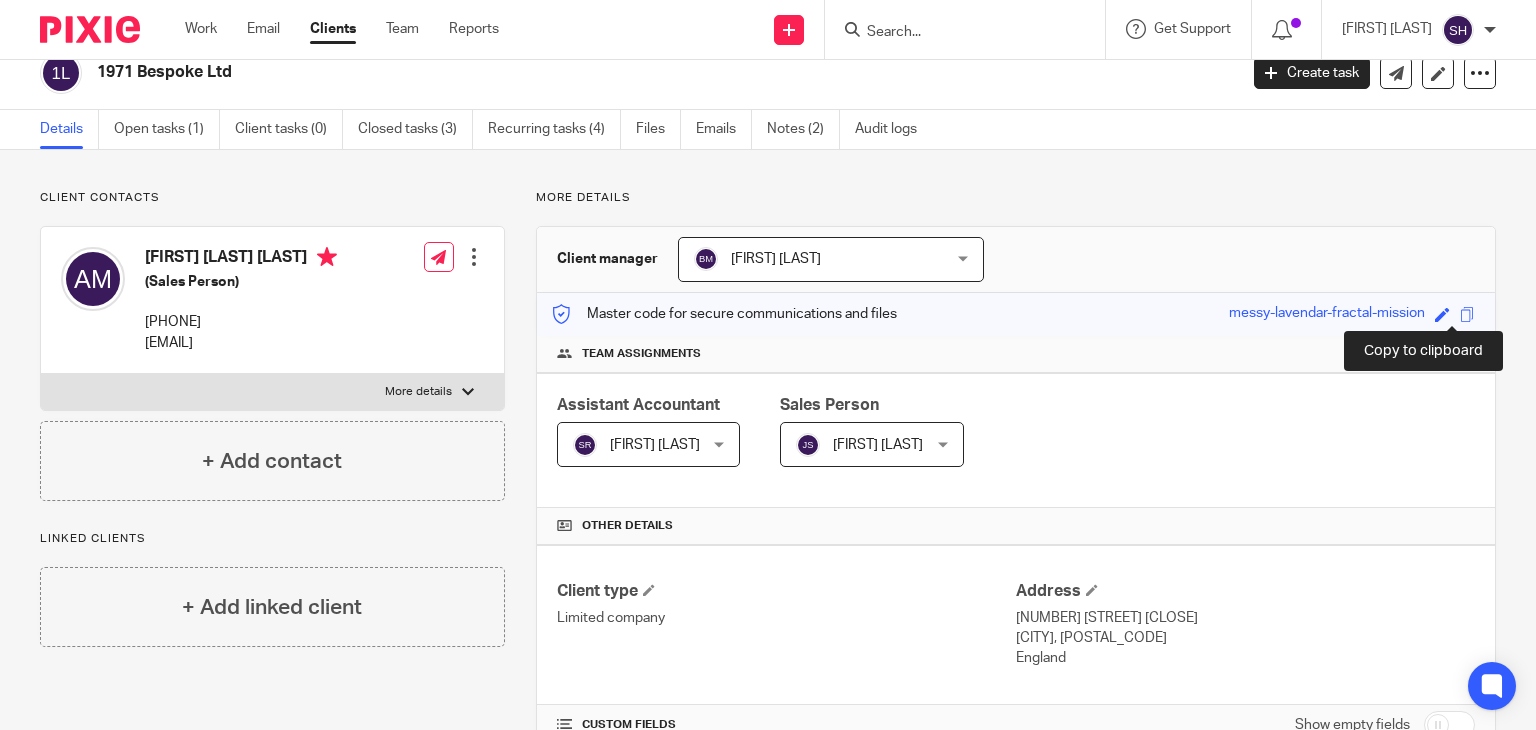 click at bounding box center [1467, 314] 